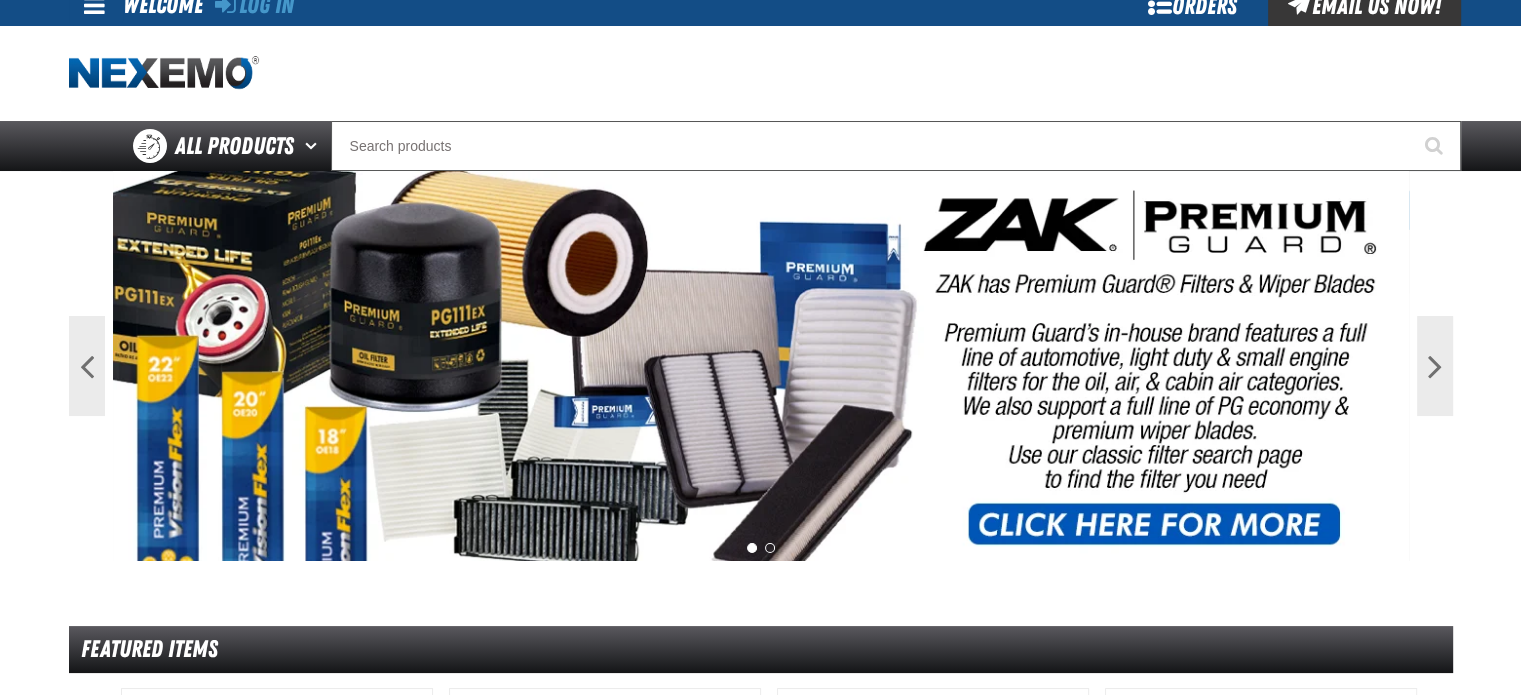 scroll, scrollTop: 0, scrollLeft: 0, axis: both 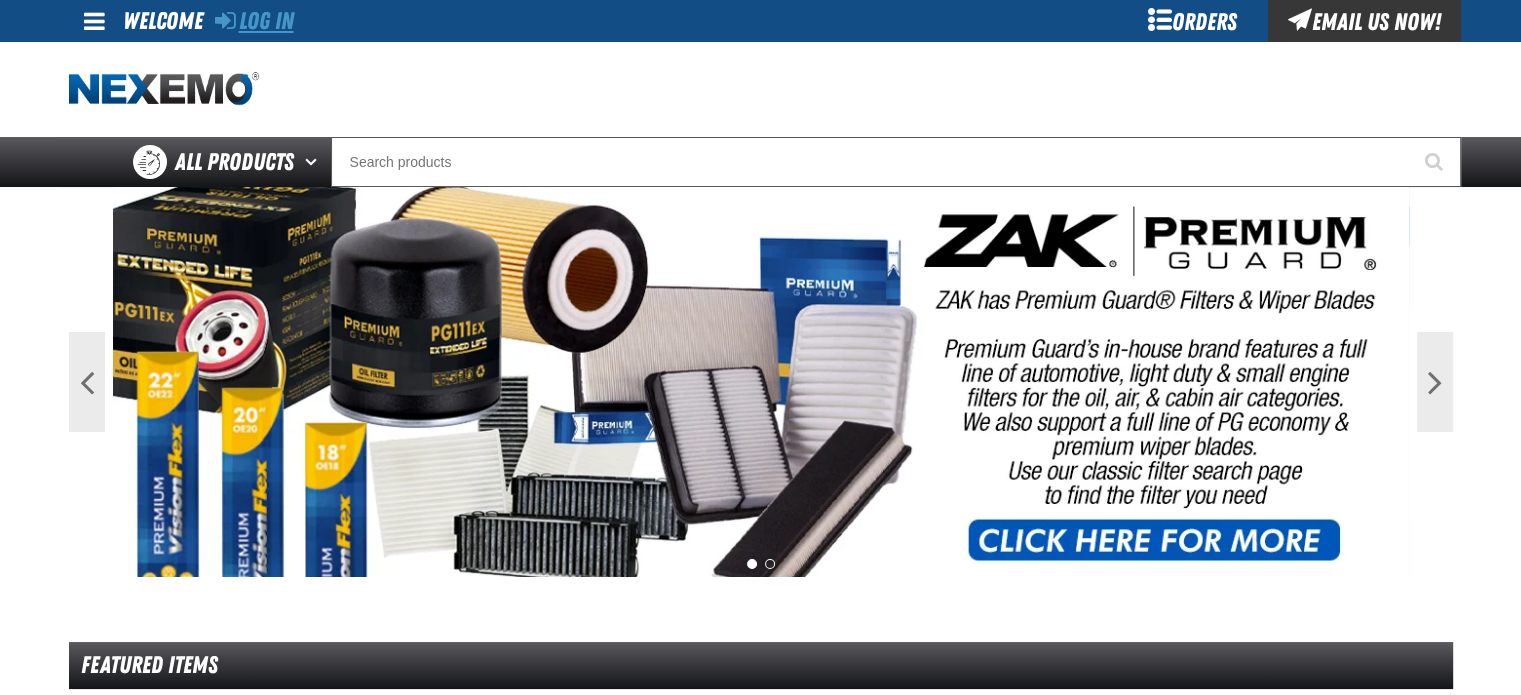 click on "Log In" at bounding box center [254, 21] 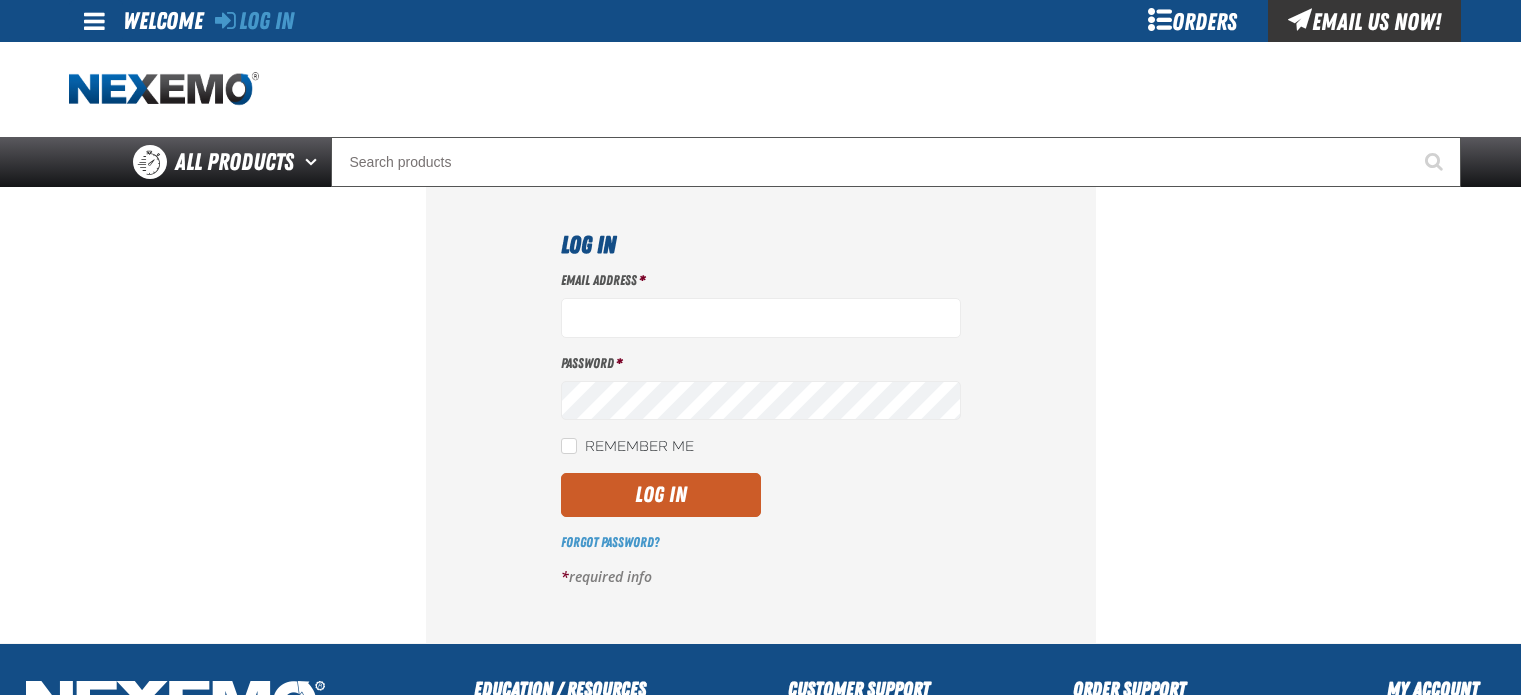 scroll, scrollTop: 0, scrollLeft: 0, axis: both 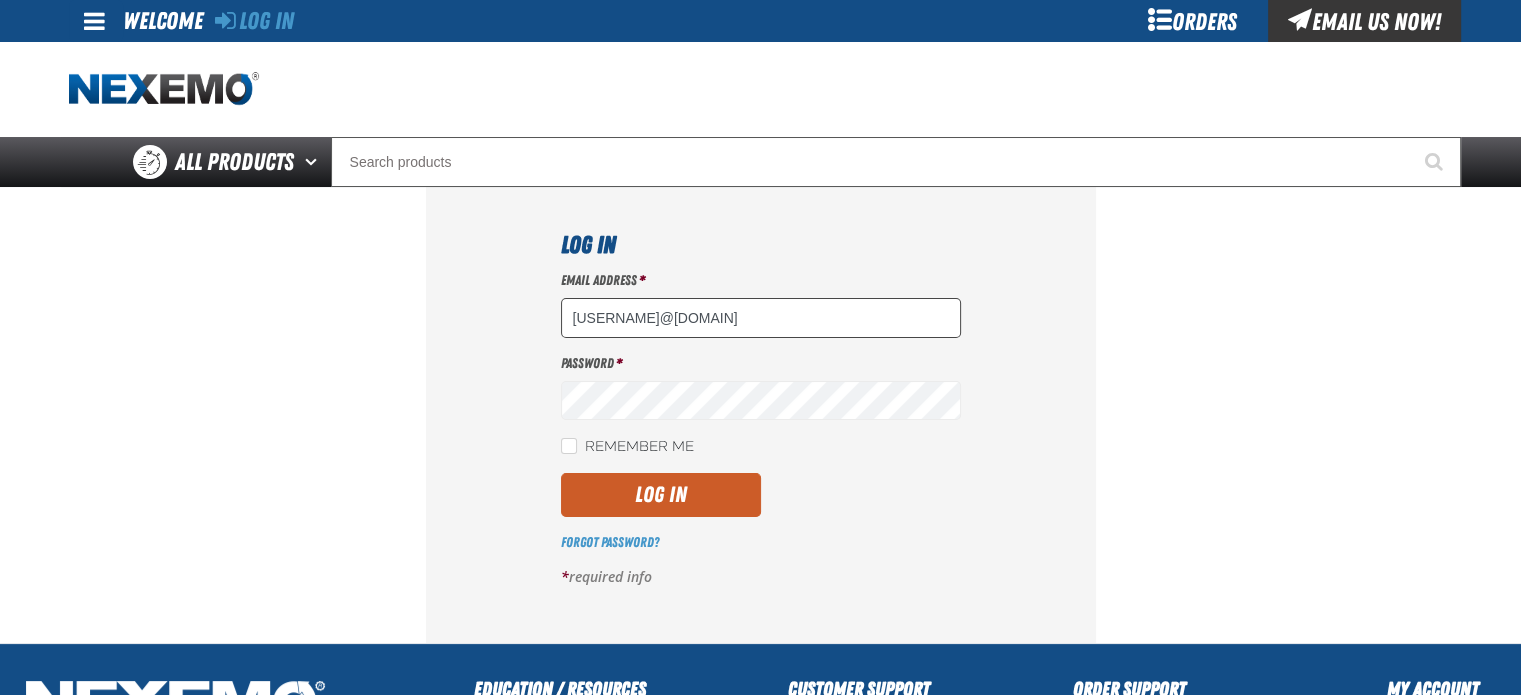 type on "[USERNAME]@[DOMAIN]" 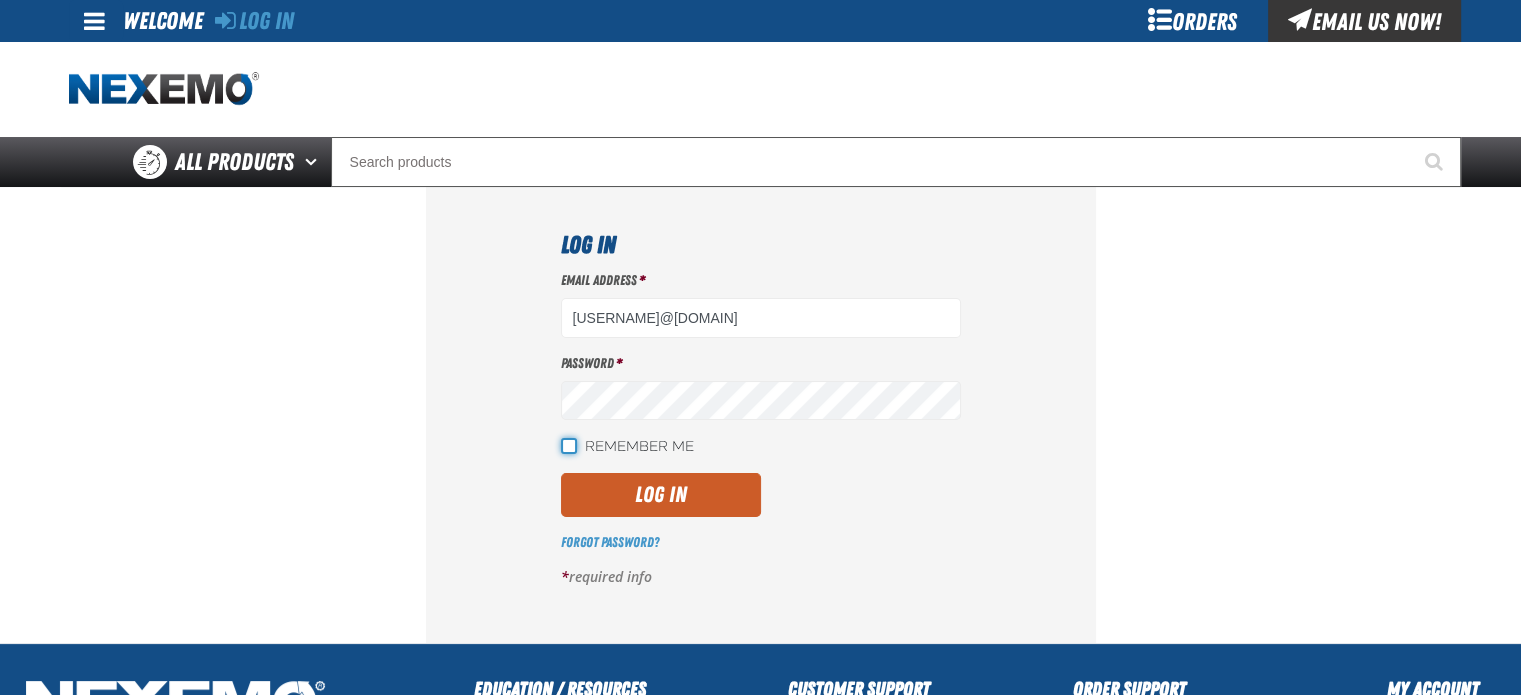 click on "Remember Me" at bounding box center [569, 446] 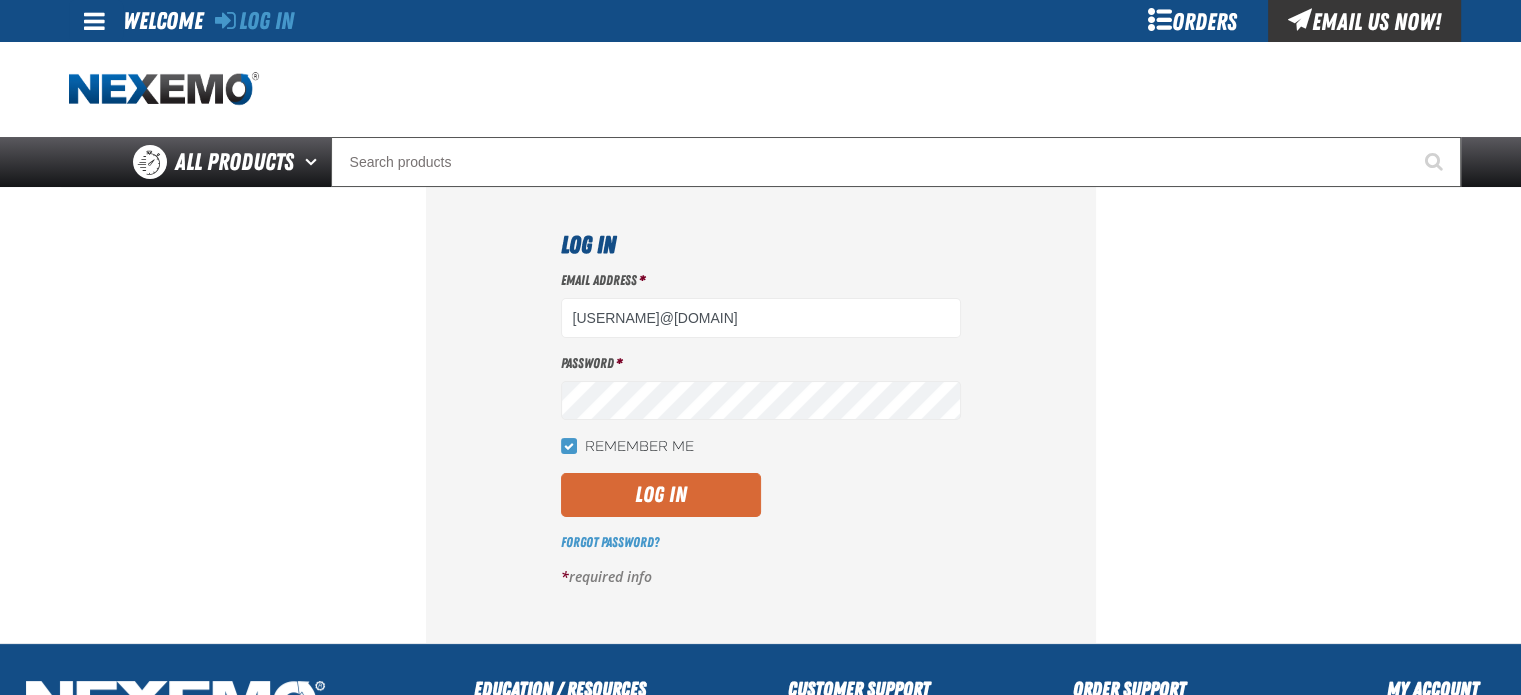 click on "Log In" at bounding box center [661, 495] 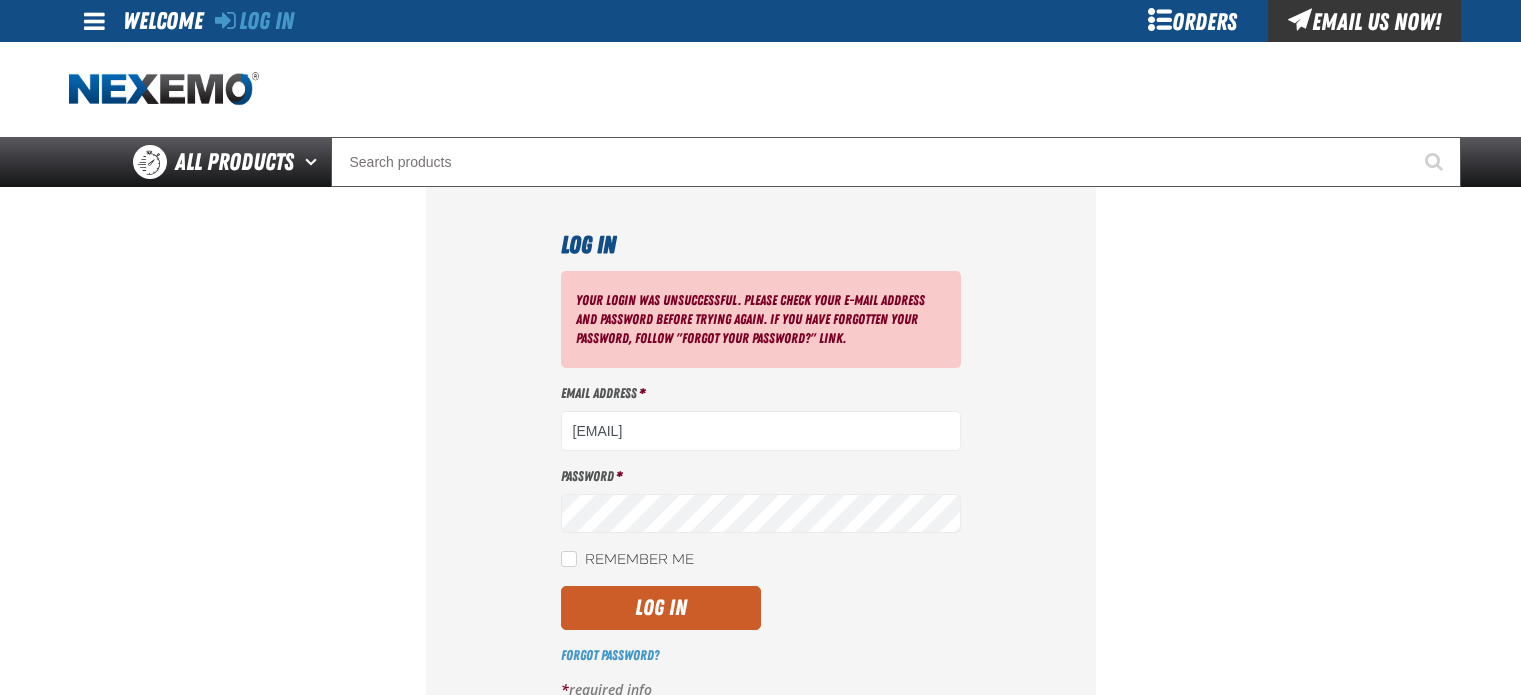 scroll, scrollTop: 0, scrollLeft: 0, axis: both 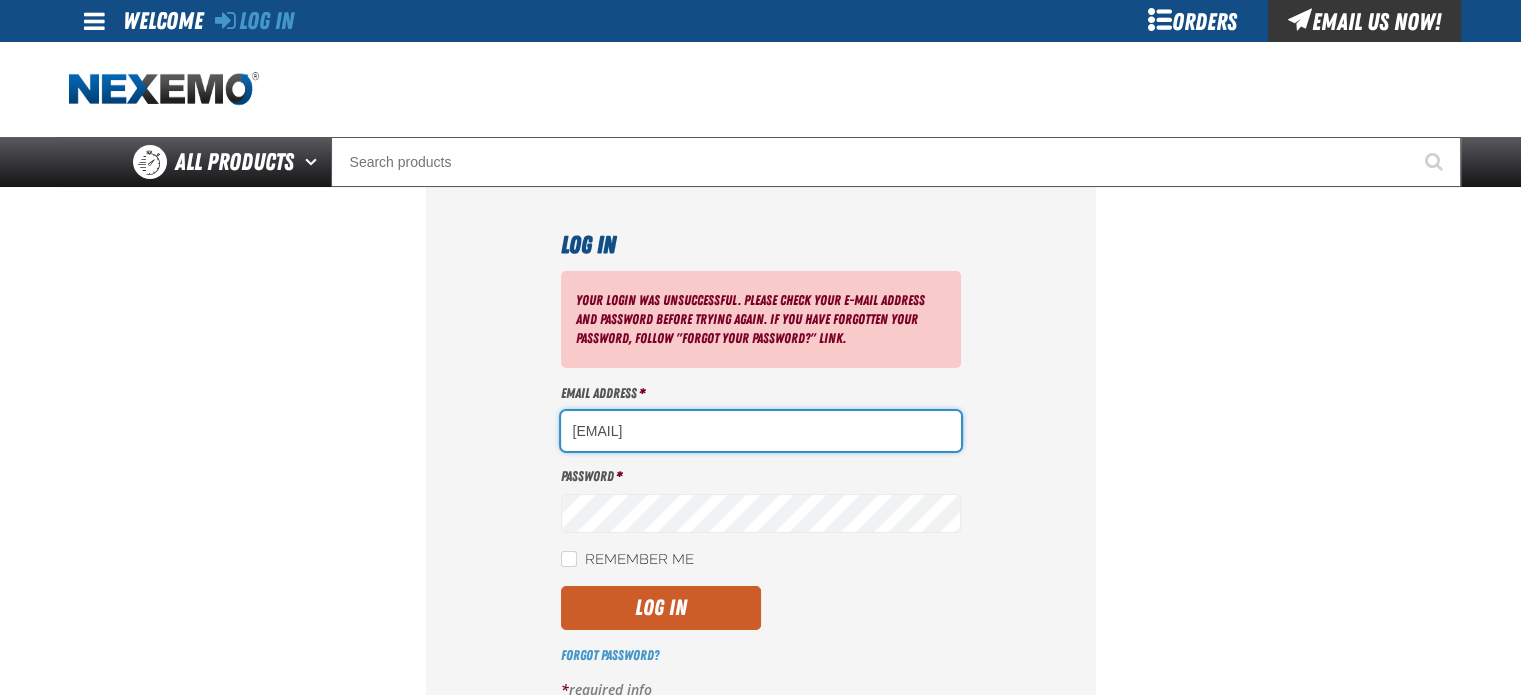 drag, startPoint x: 783, startPoint y: 423, endPoint x: 461, endPoint y: 433, distance: 322.15524 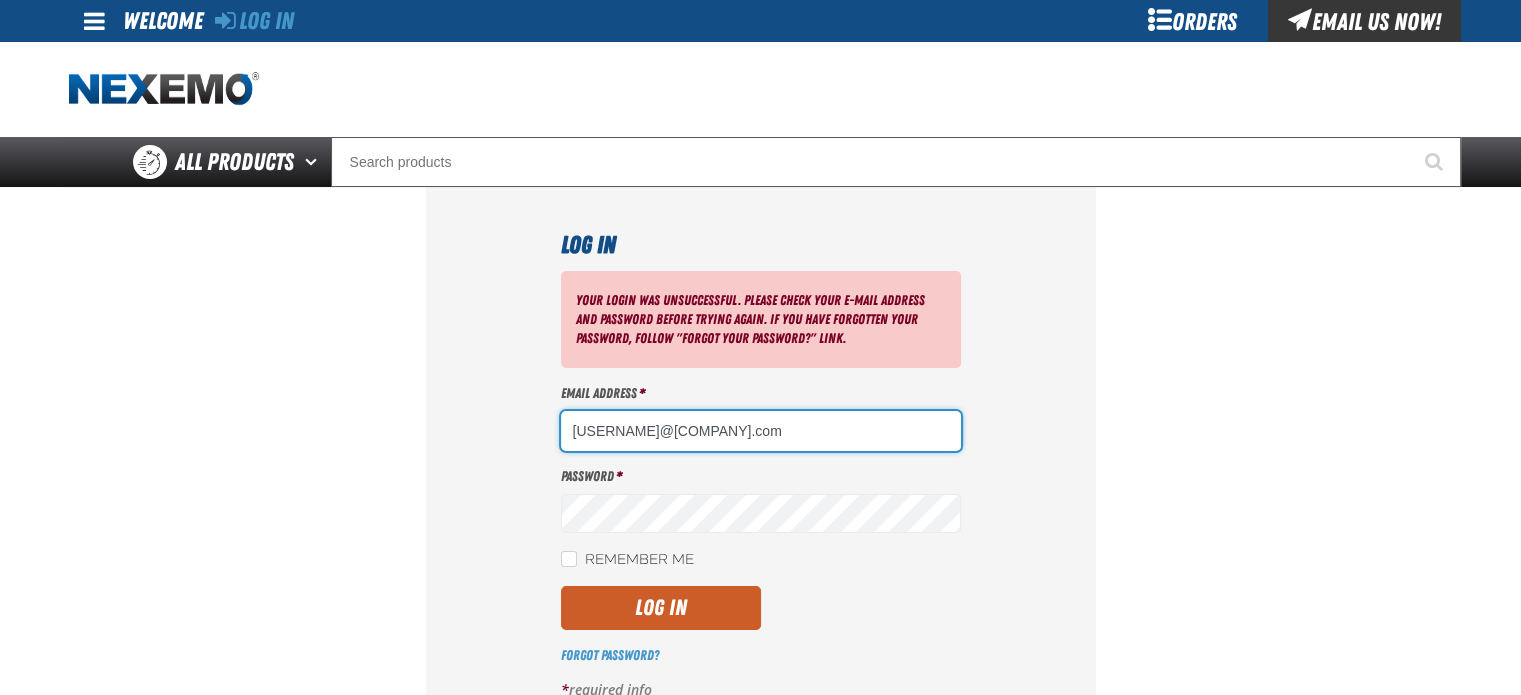 type on "tdunn02@vtaig.com" 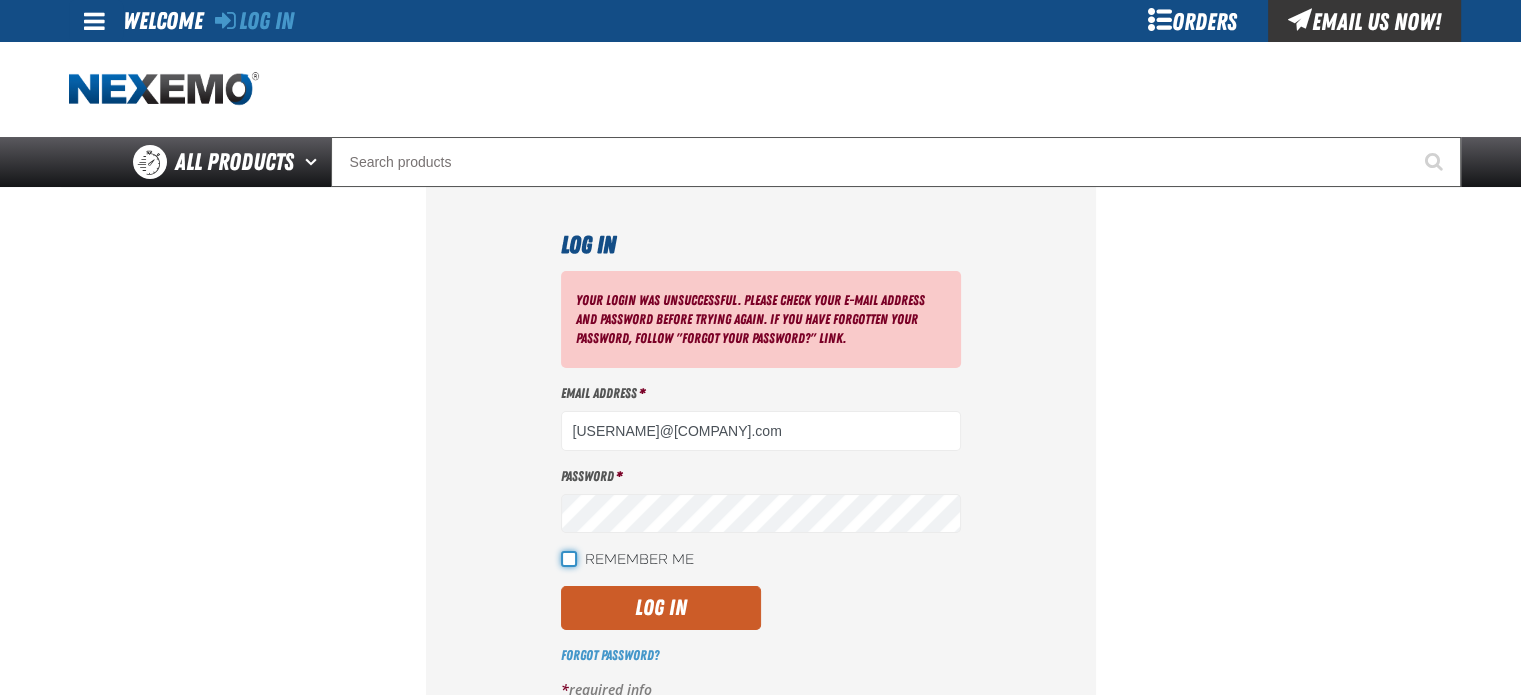 click on "Remember Me" at bounding box center (569, 559) 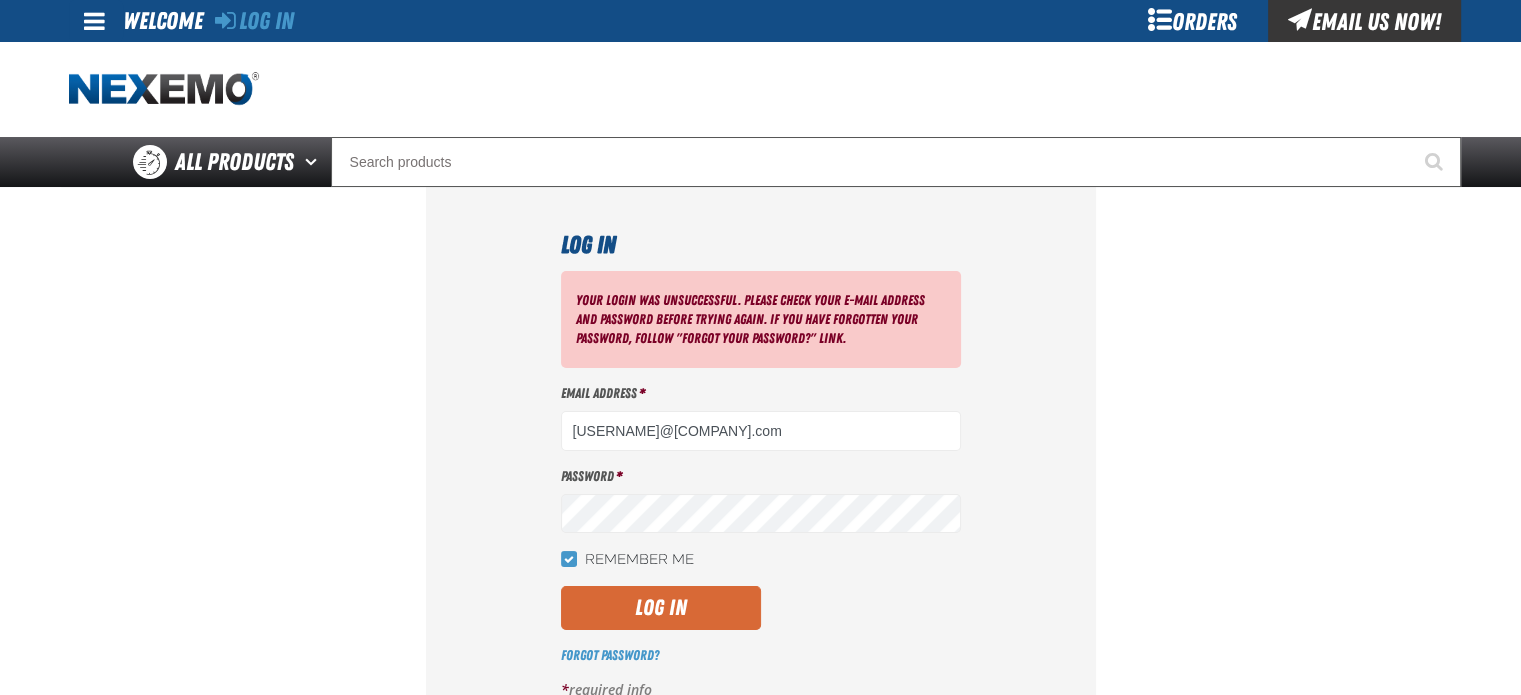 click on "Log In" at bounding box center [661, 608] 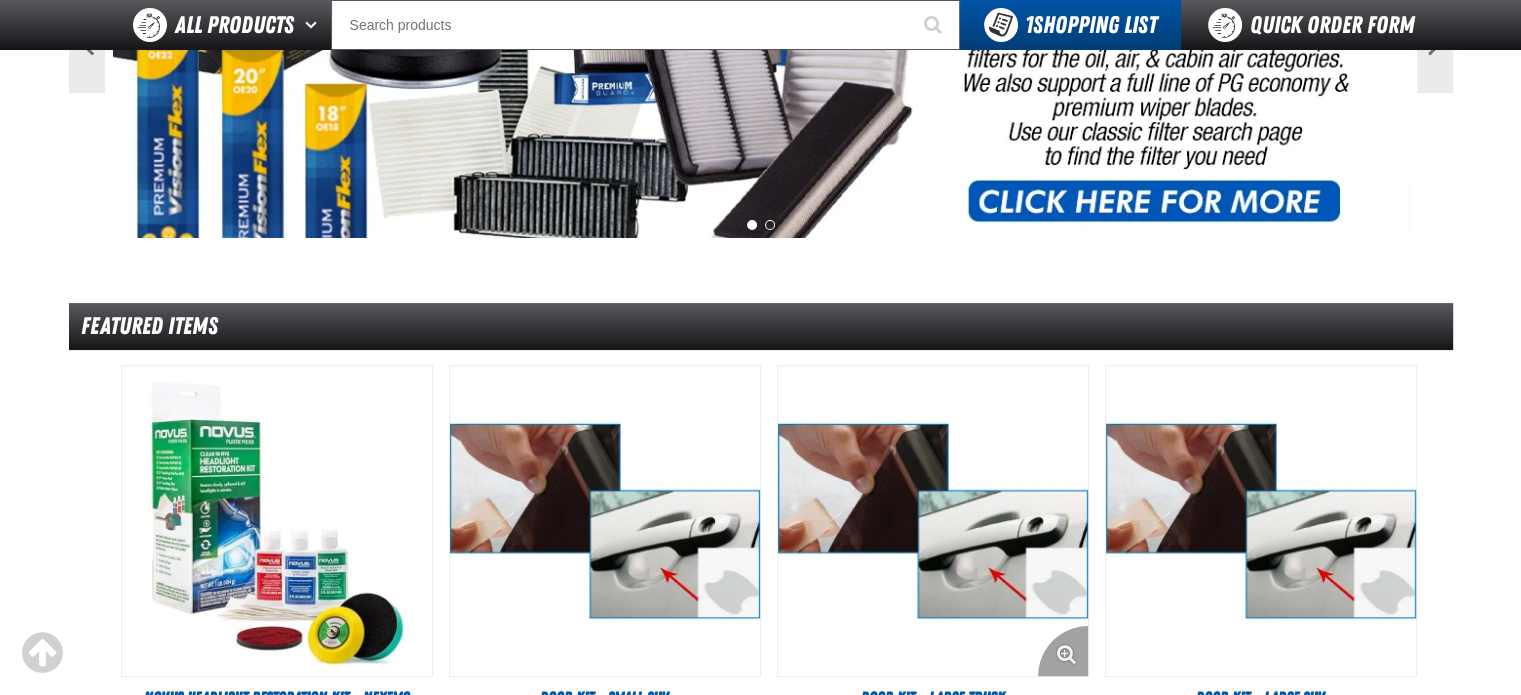 scroll, scrollTop: 0, scrollLeft: 0, axis: both 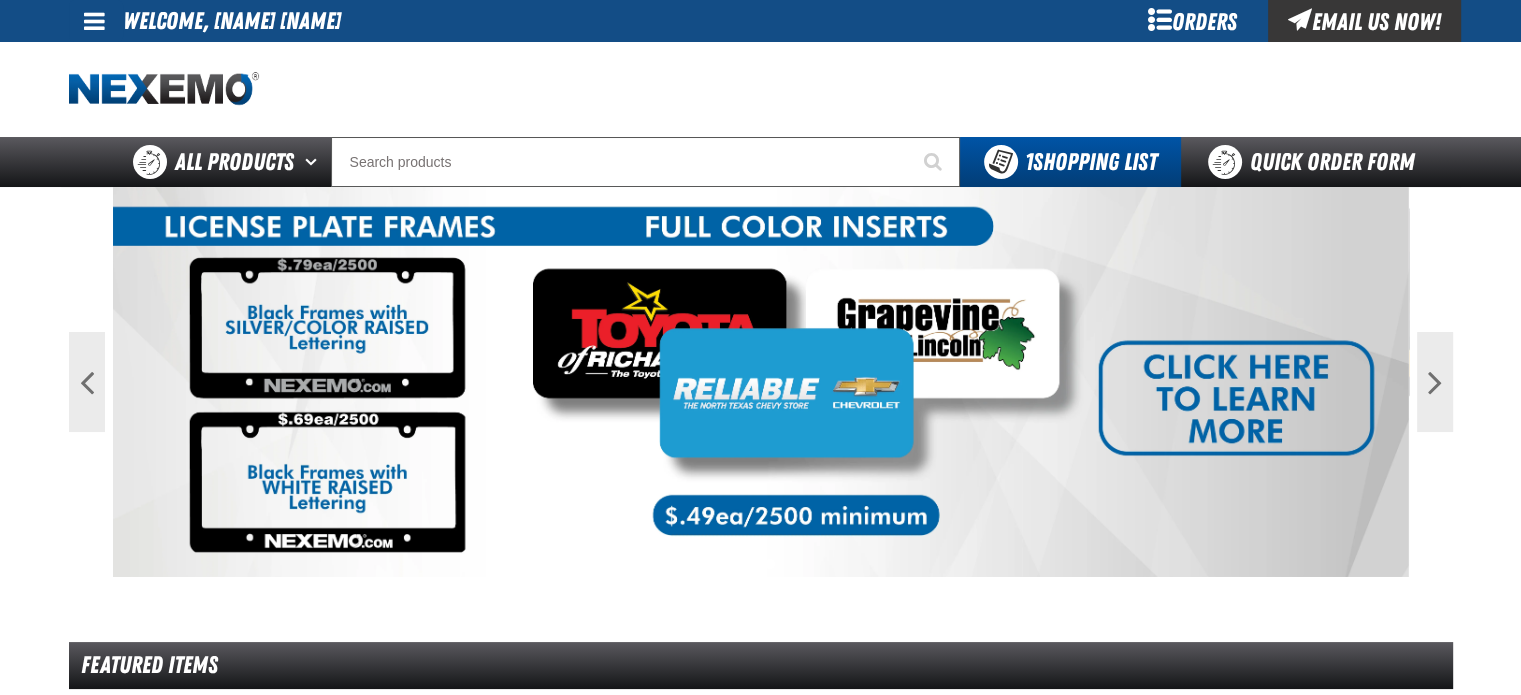 click at bounding box center (761, 382) 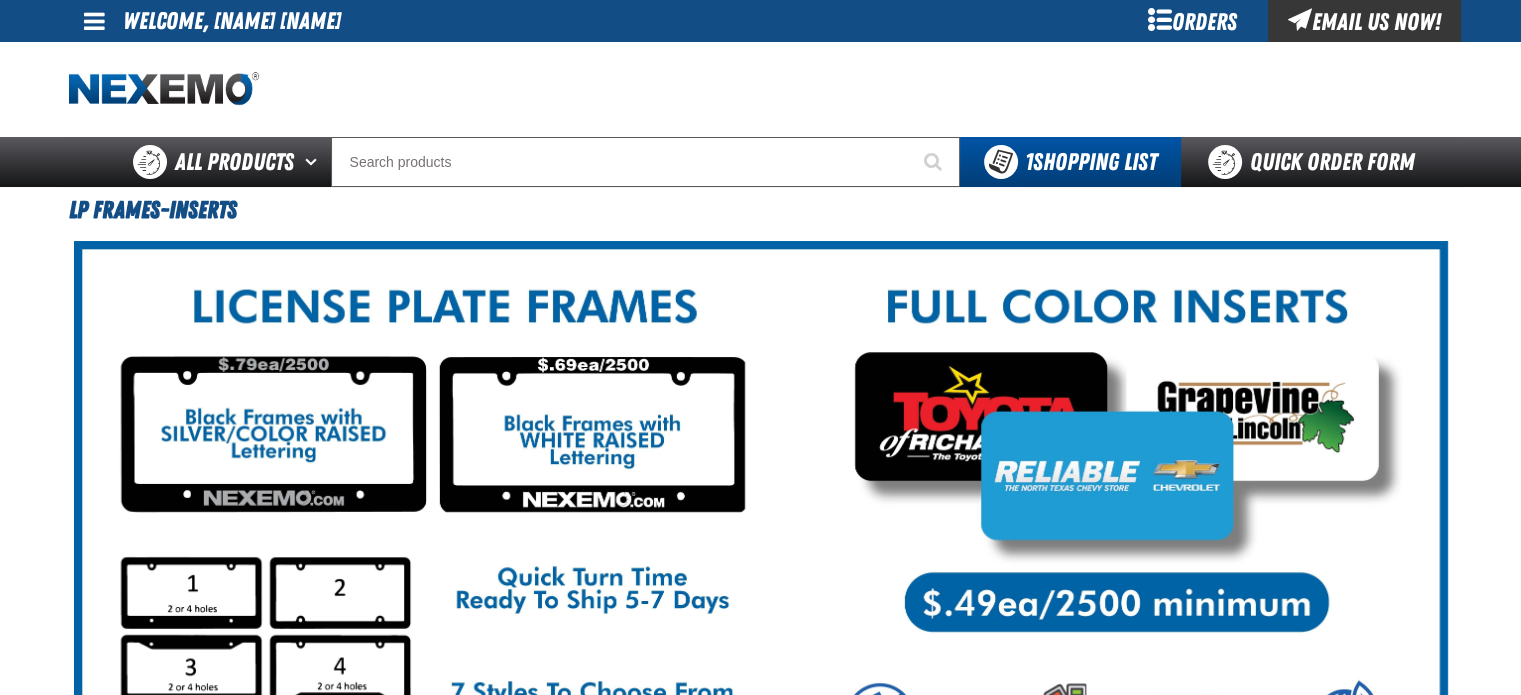 scroll, scrollTop: 0, scrollLeft: 0, axis: both 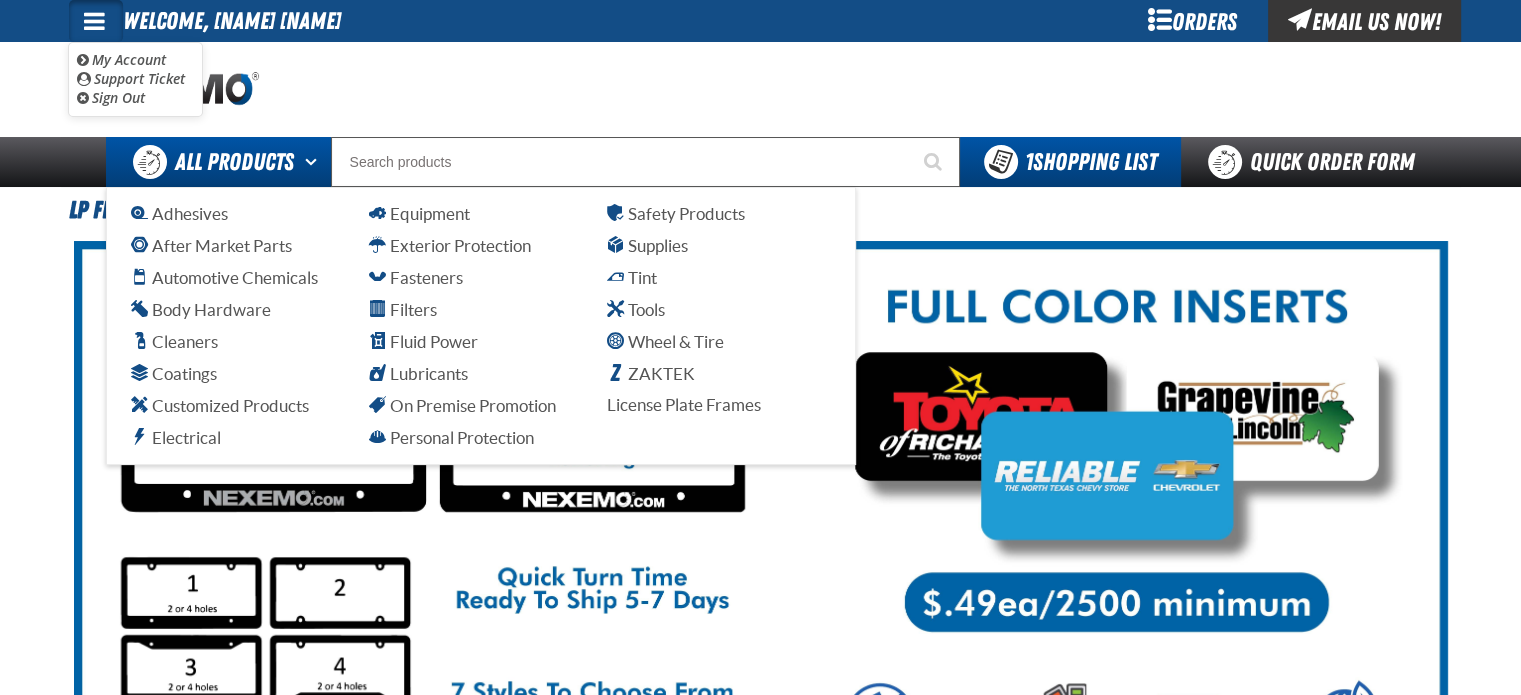 click on "All Products" at bounding box center [234, 162] 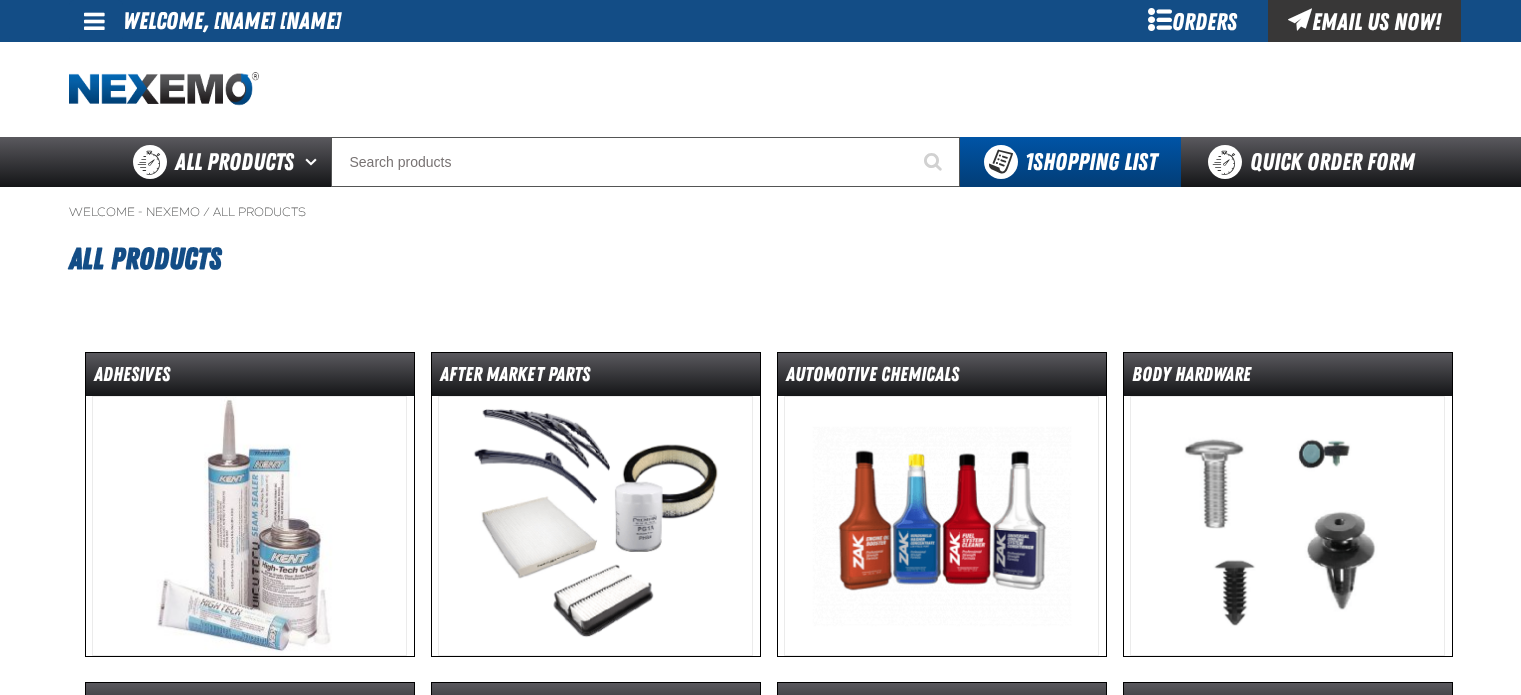 scroll, scrollTop: 0, scrollLeft: 0, axis: both 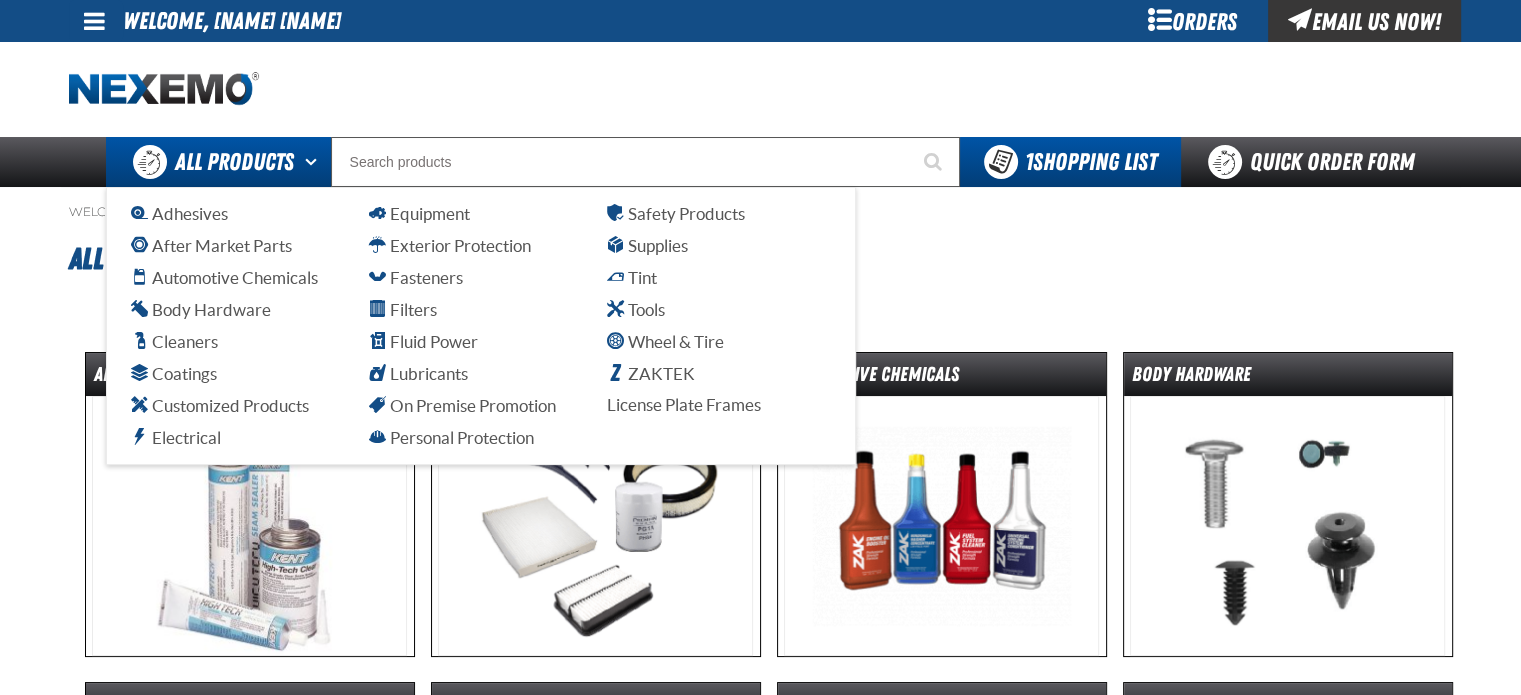 click at bounding box center [314, 162] 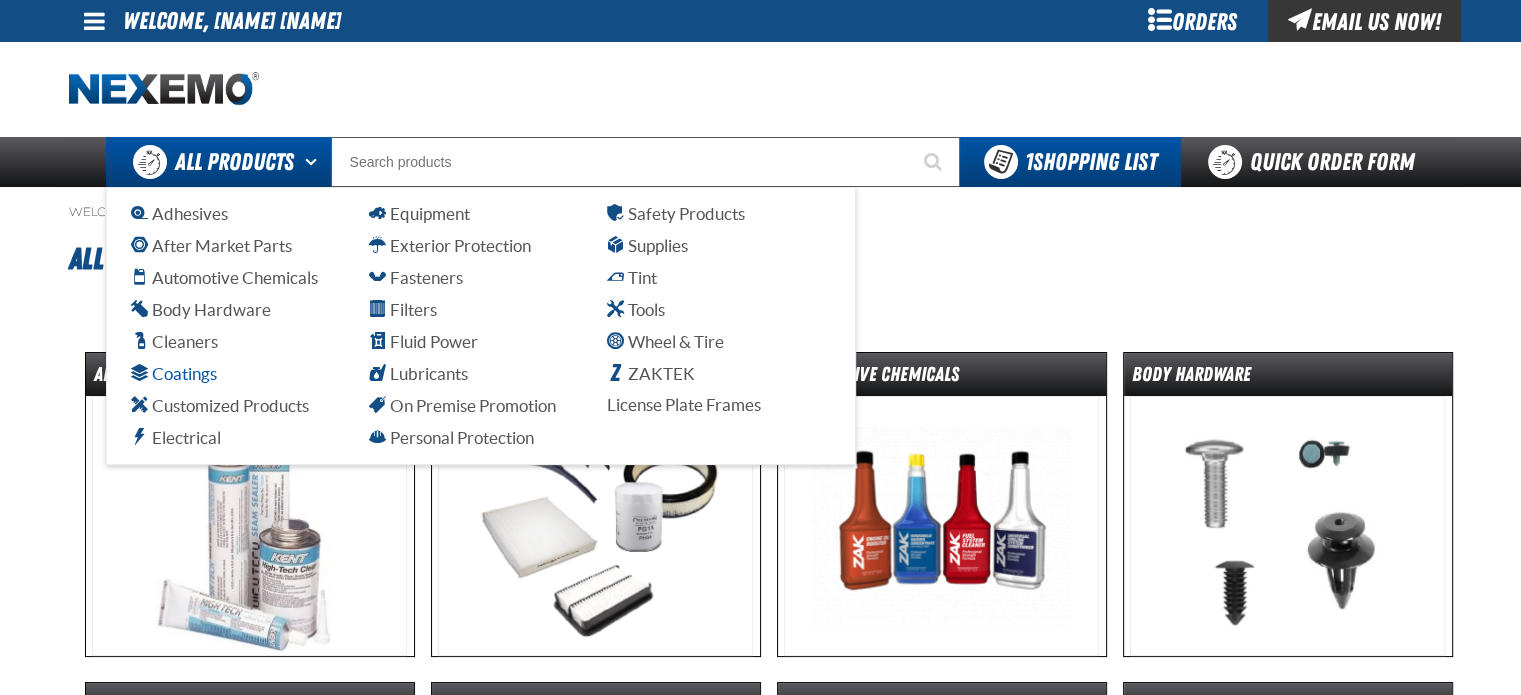 click on "Coatings" at bounding box center (174, 373) 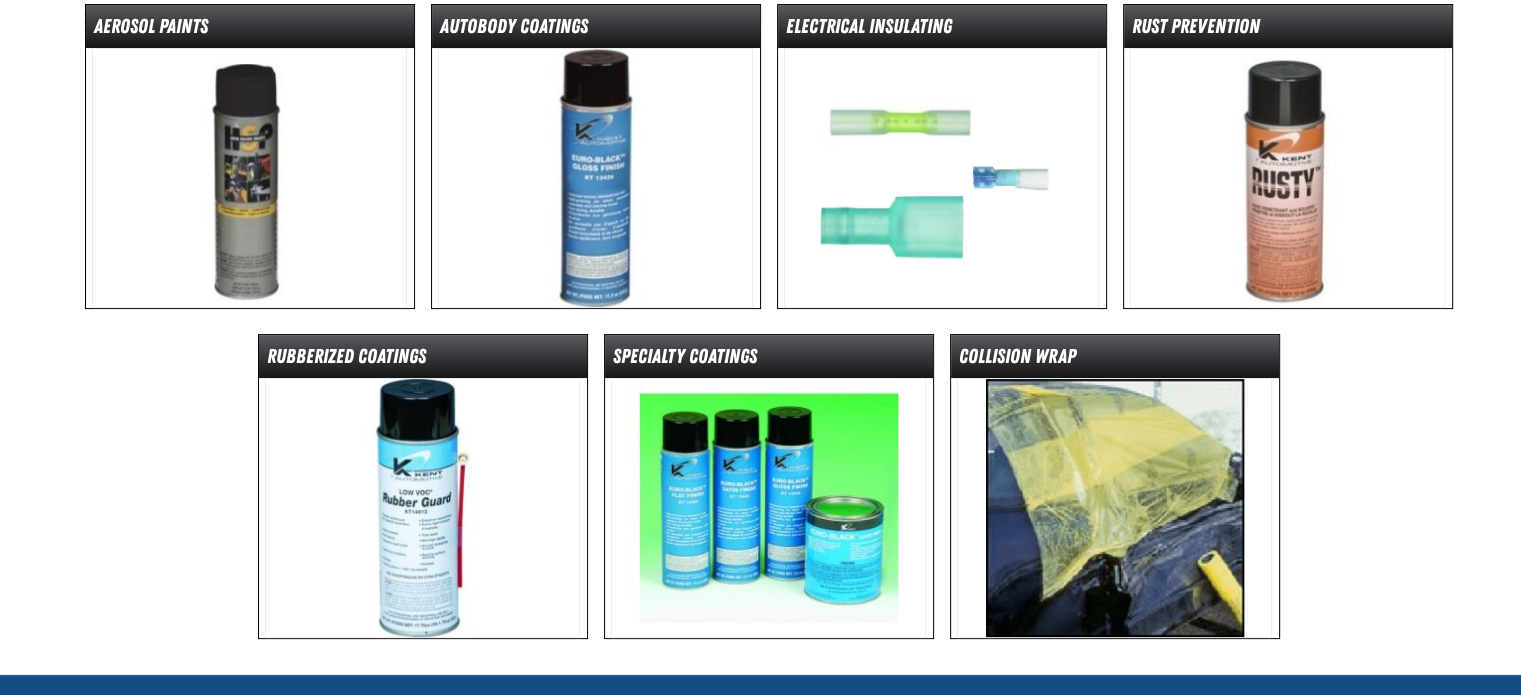 scroll, scrollTop: 0, scrollLeft: 0, axis: both 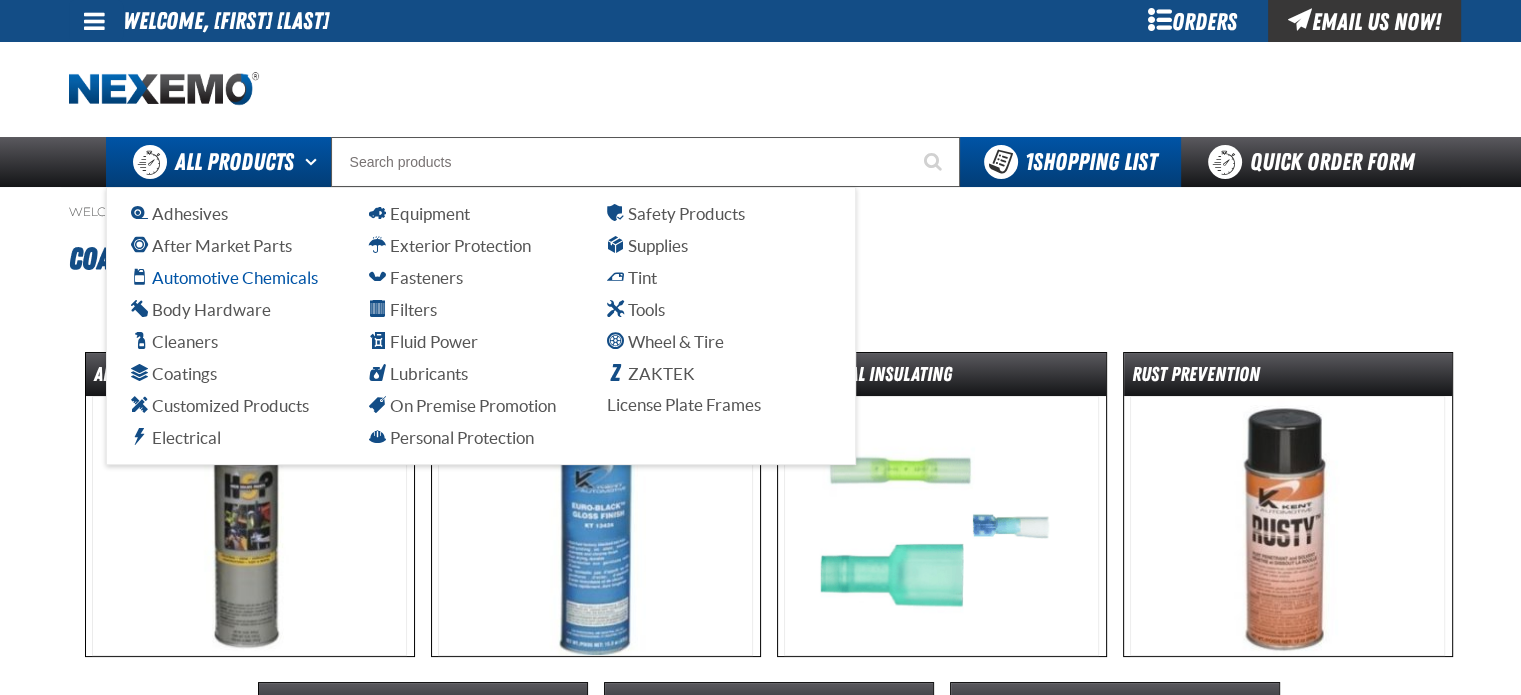 click on "Automotive Chemicals" at bounding box center [224, 277] 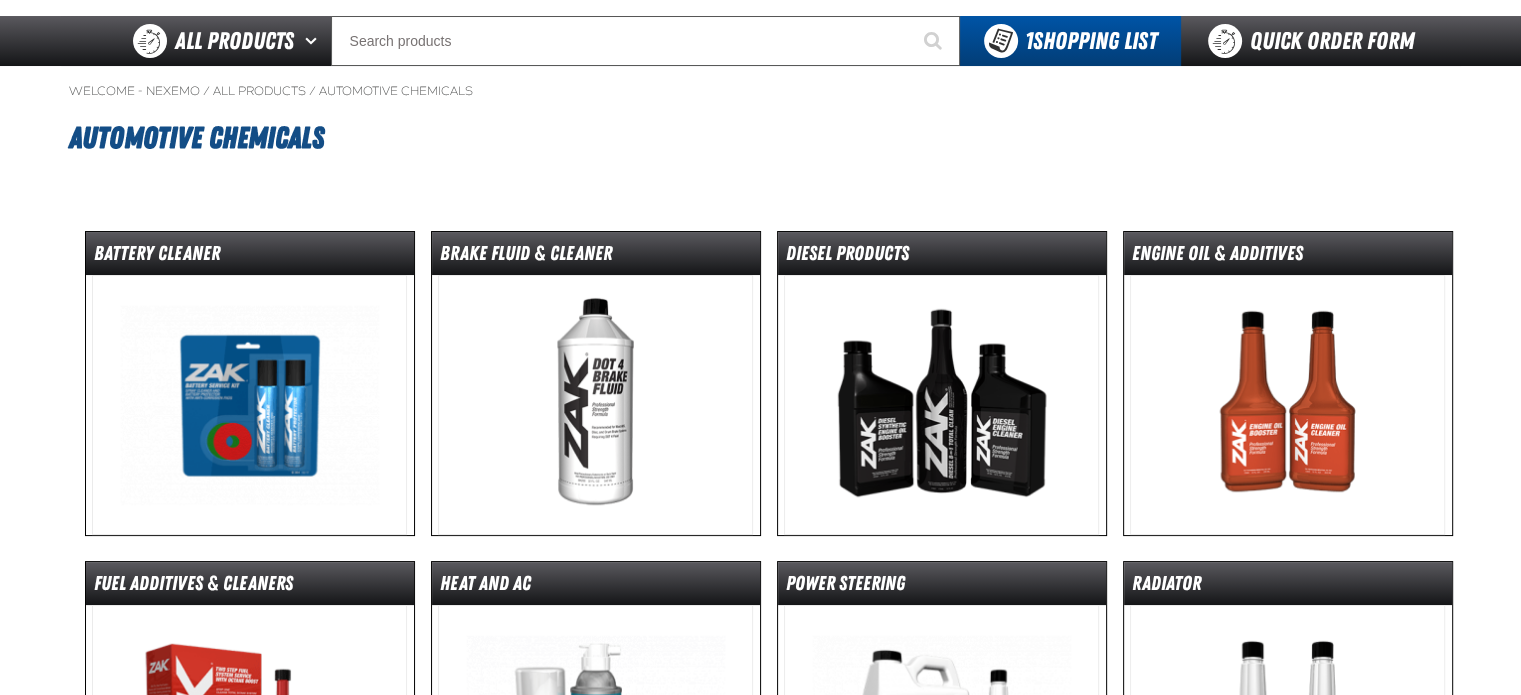 scroll, scrollTop: 0, scrollLeft: 0, axis: both 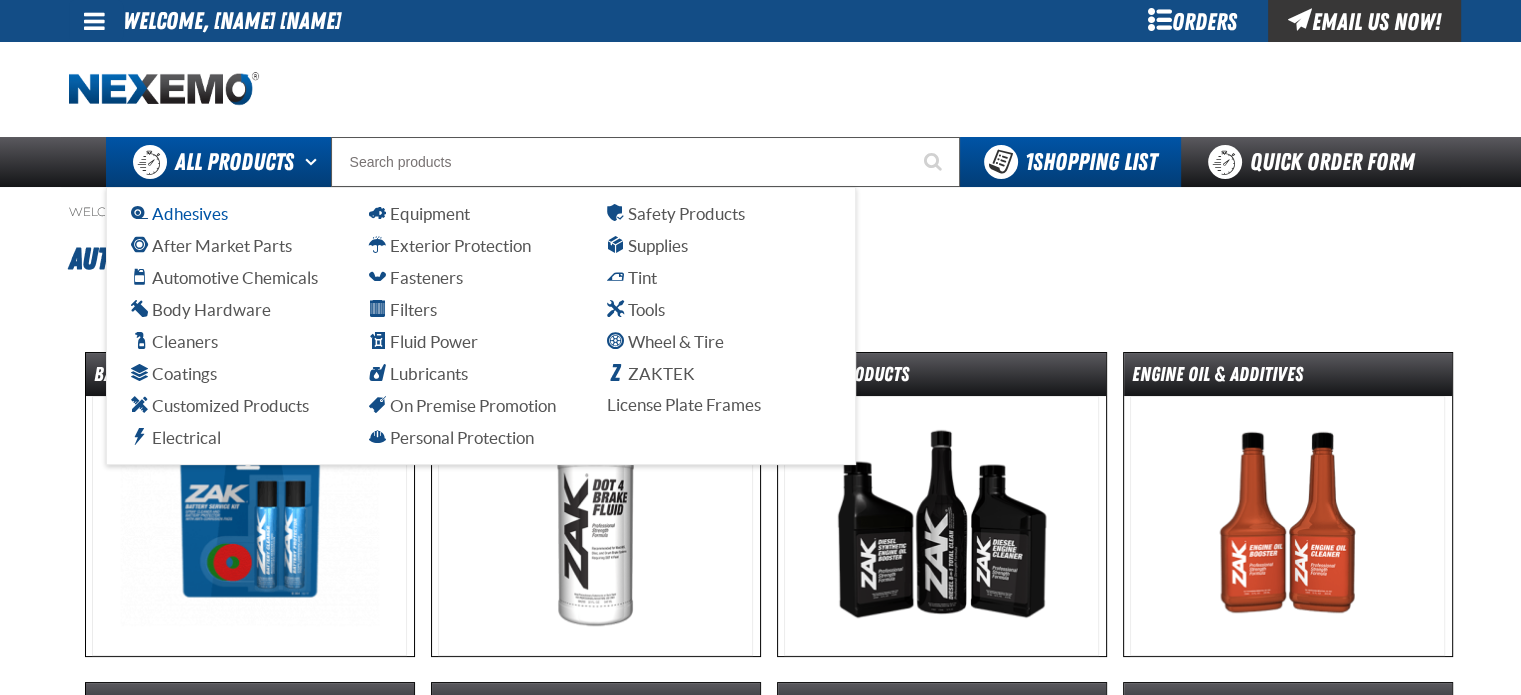 click on "Adhesives" at bounding box center (179, 213) 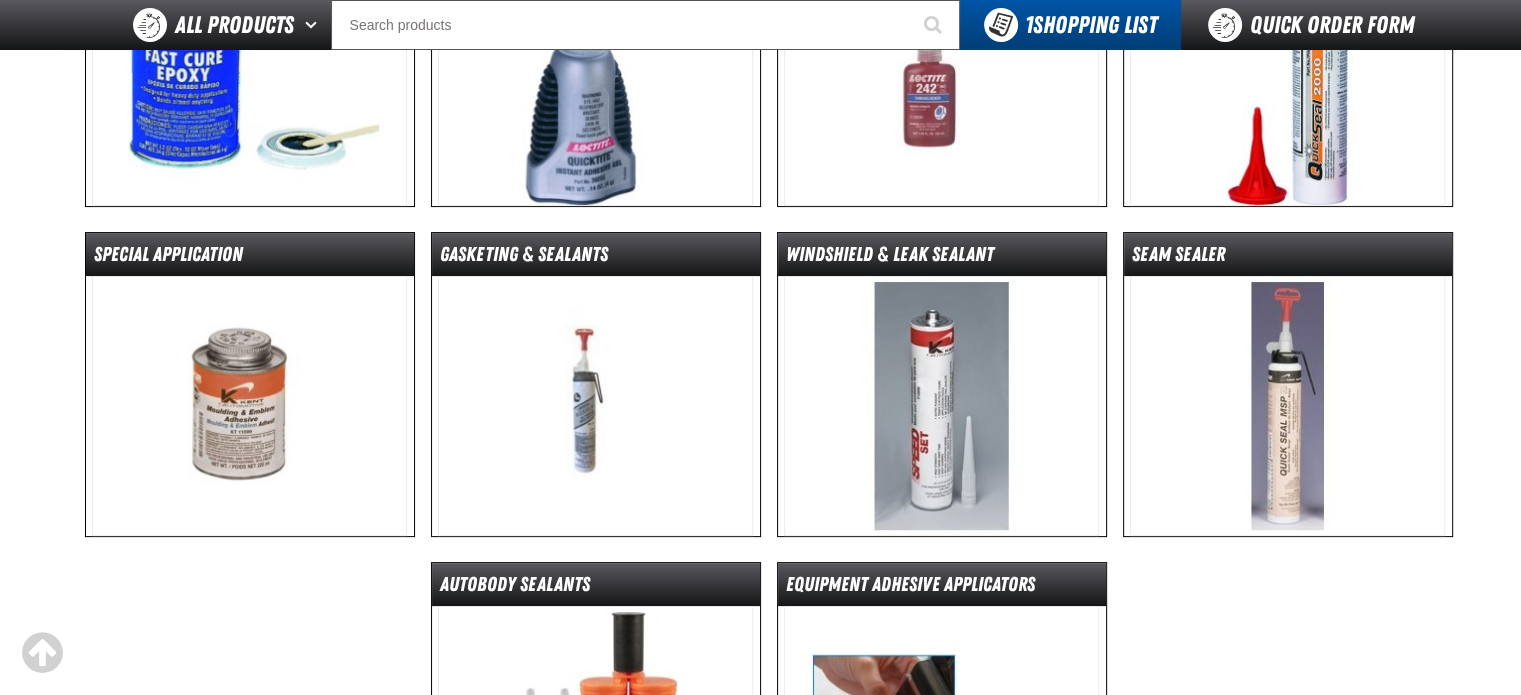 scroll, scrollTop: 0, scrollLeft: 0, axis: both 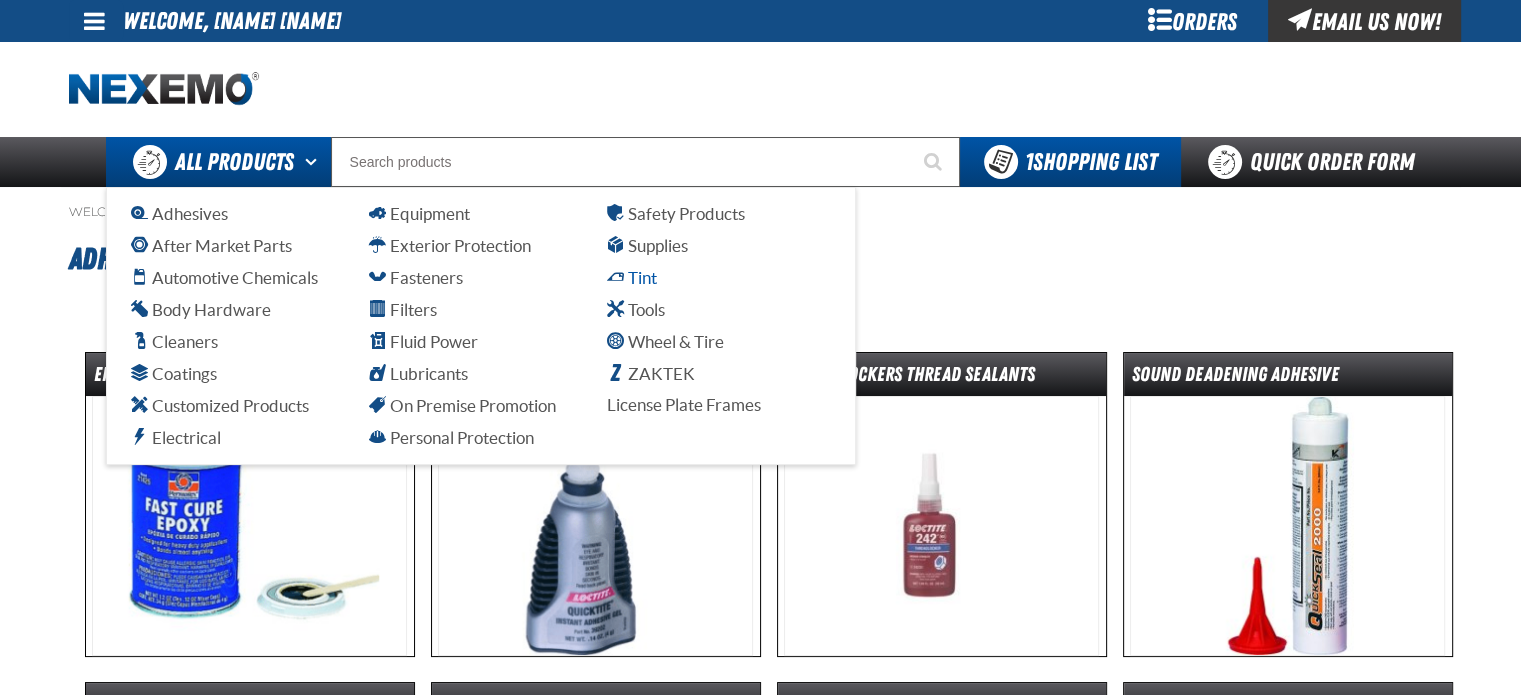 click on "Tint" at bounding box center (632, 277) 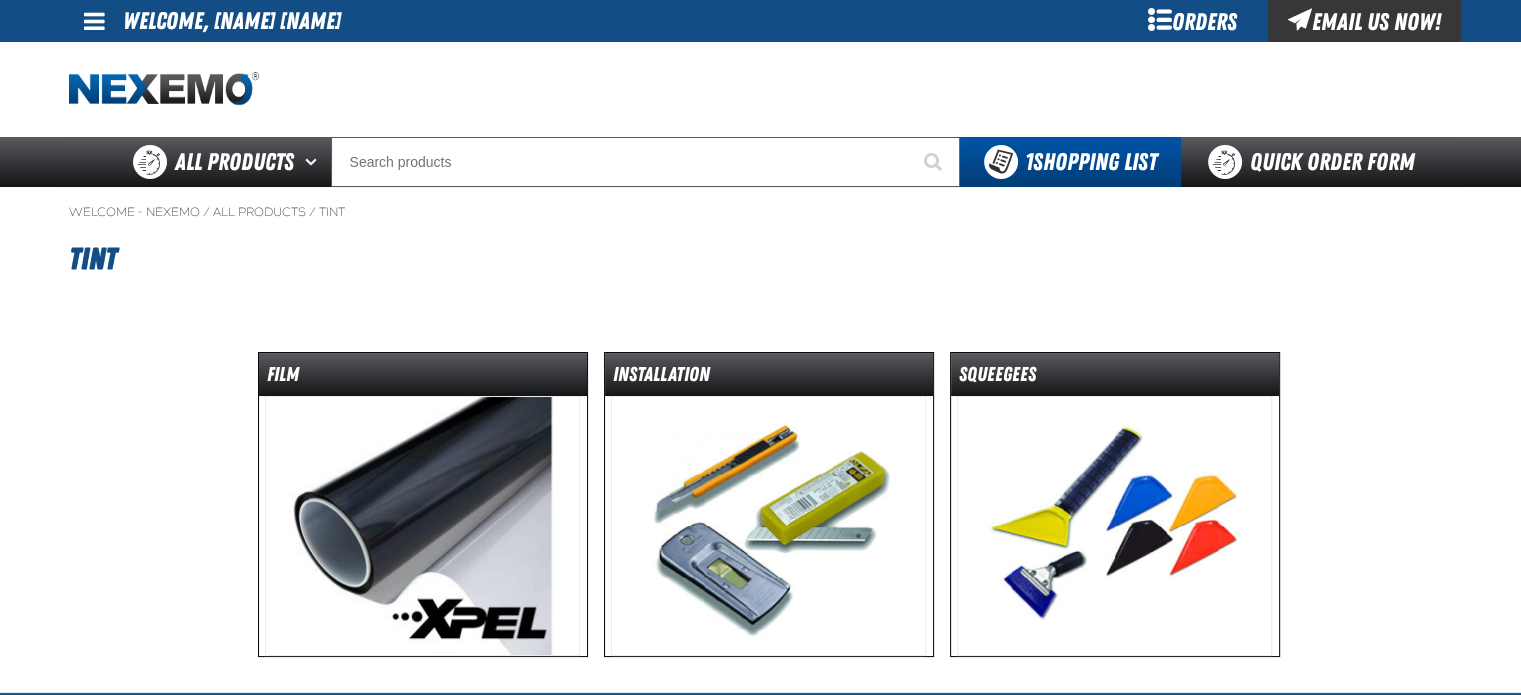 scroll, scrollTop: 200, scrollLeft: 0, axis: vertical 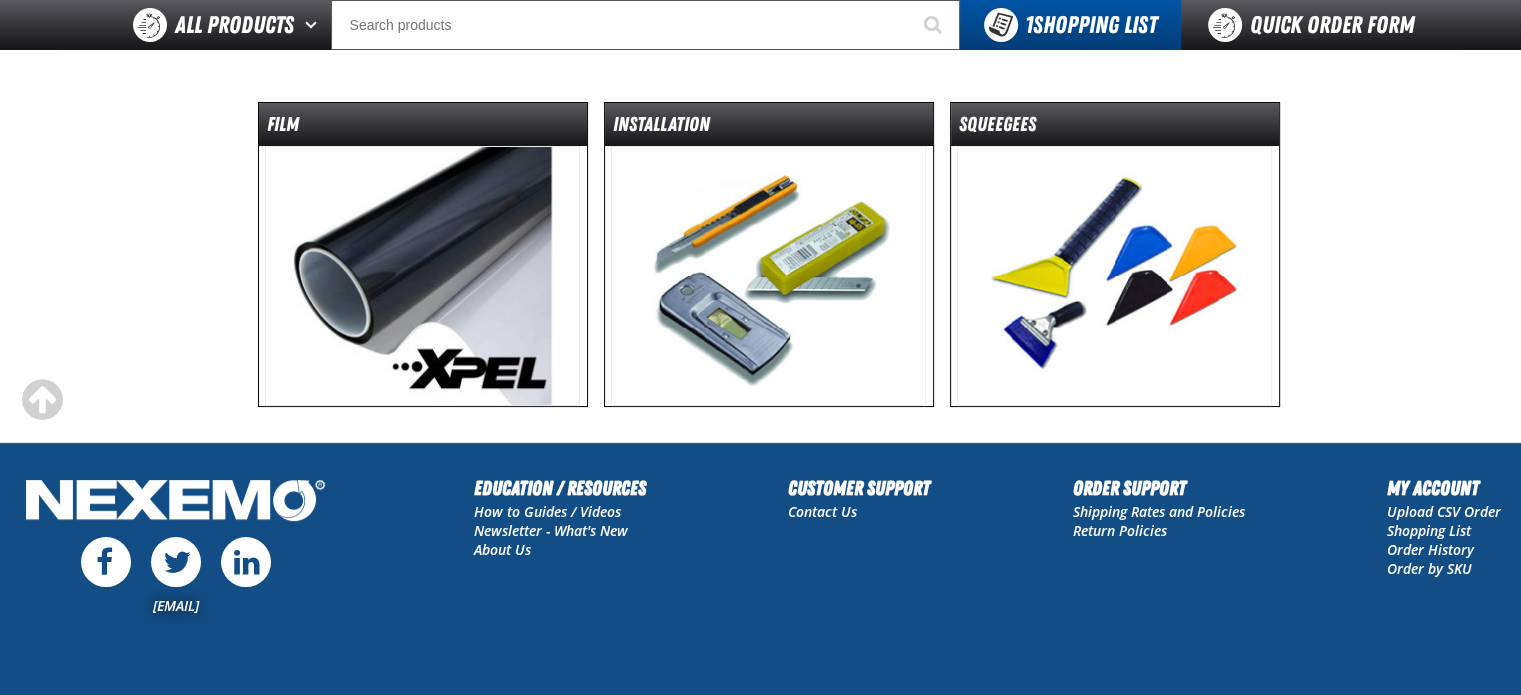 click at bounding box center (422, 276) 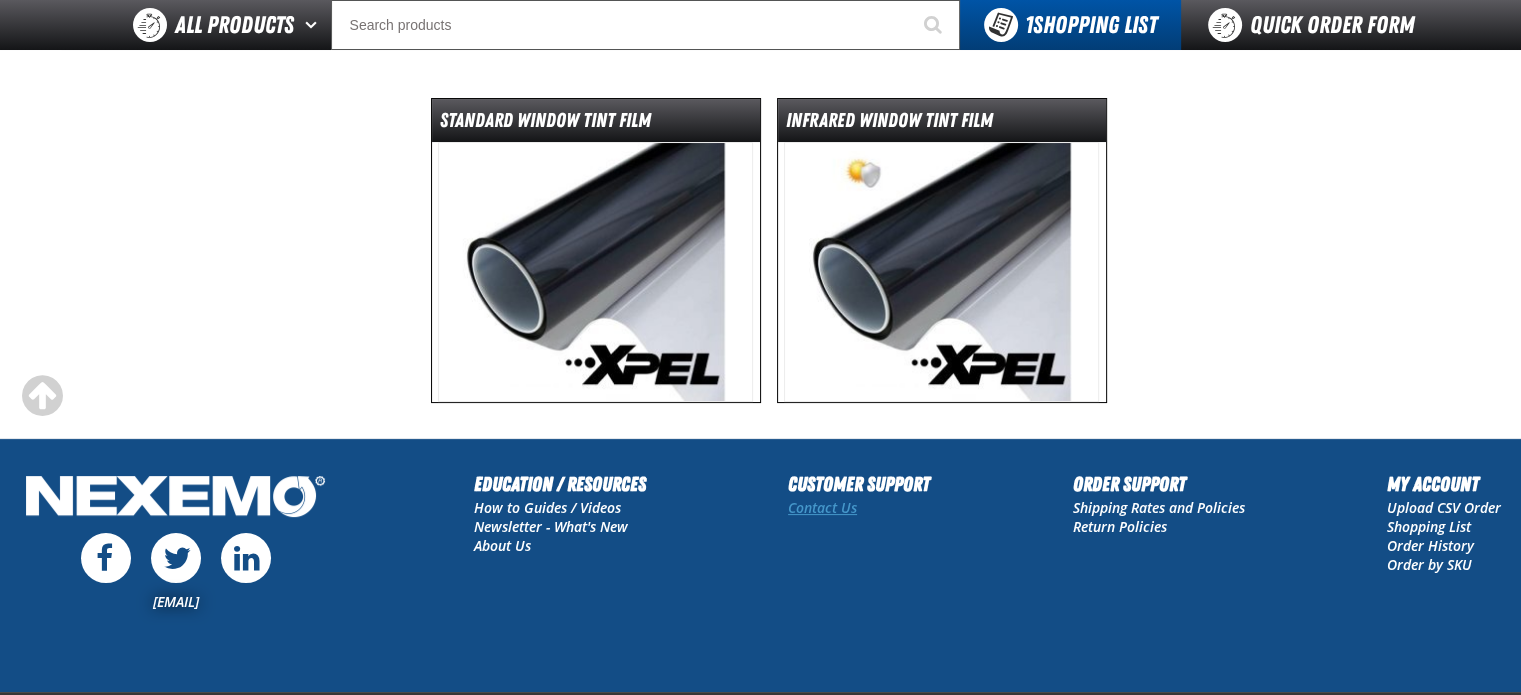 scroll, scrollTop: 30, scrollLeft: 0, axis: vertical 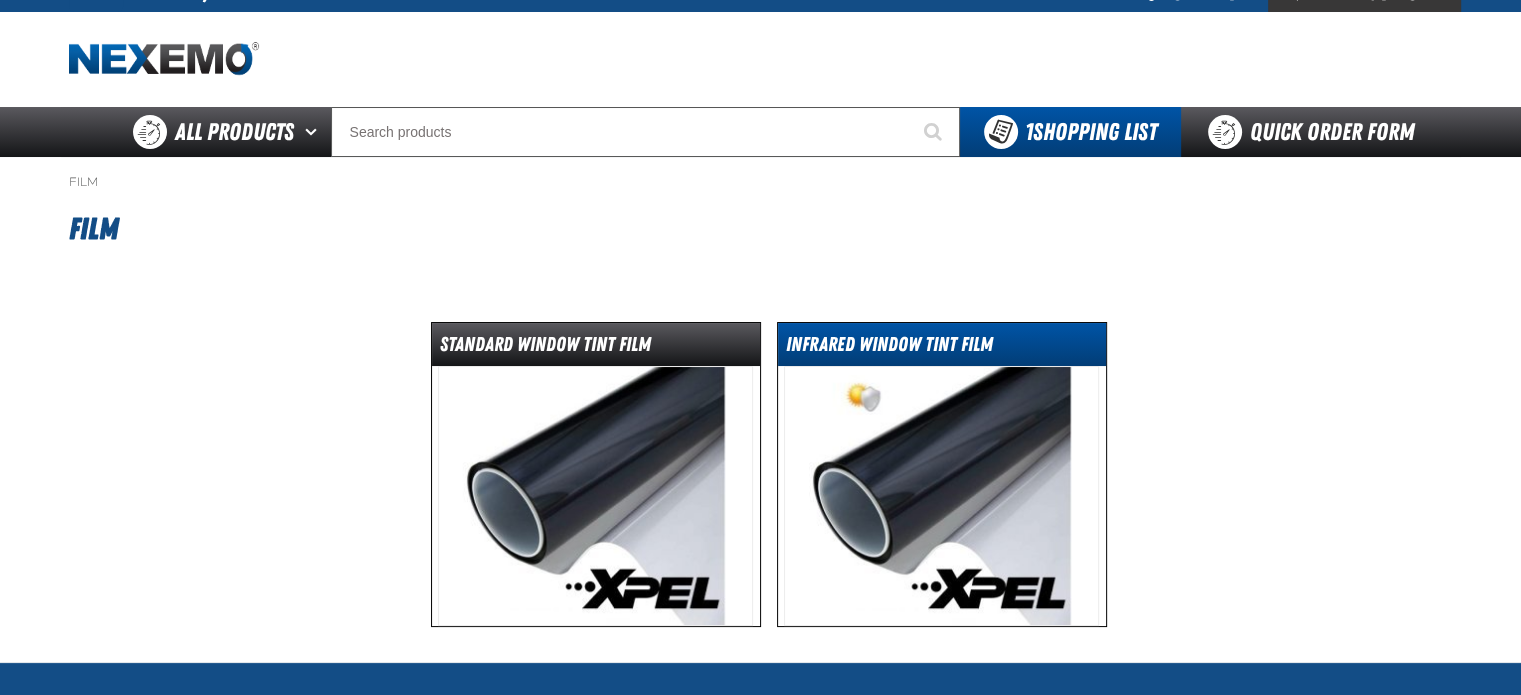 click on "Infrared Window Tint Film" at bounding box center (942, 348) 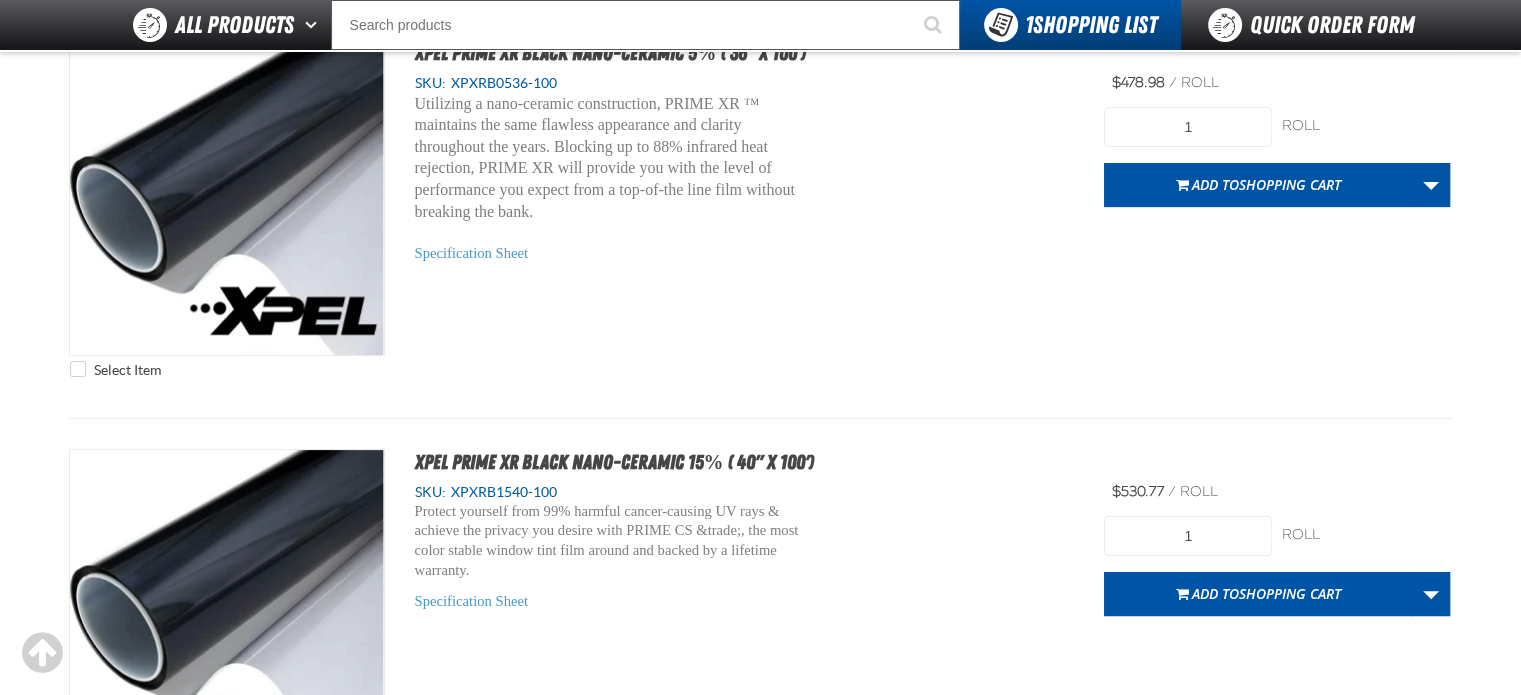 scroll, scrollTop: 200, scrollLeft: 0, axis: vertical 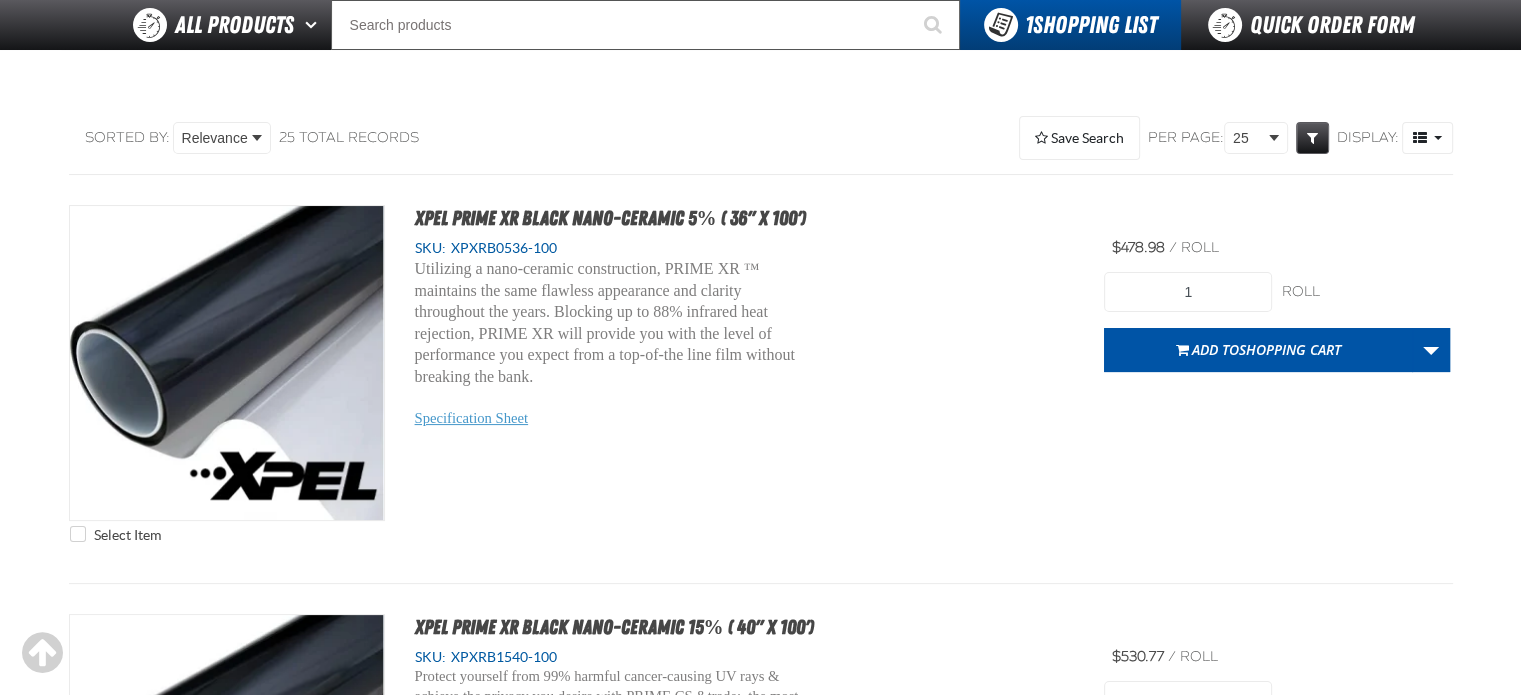 click on "Specification Sheet" at bounding box center (472, 418) 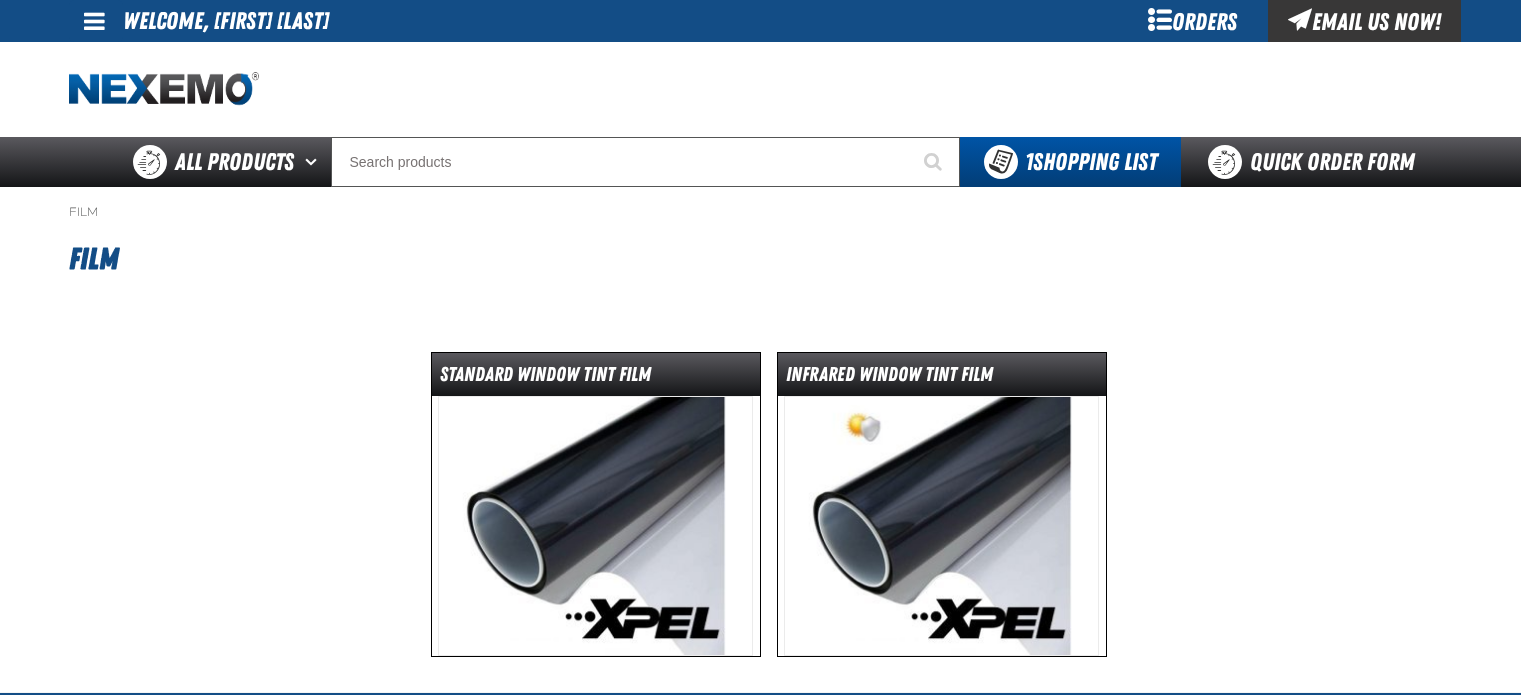 scroll, scrollTop: 30, scrollLeft: 0, axis: vertical 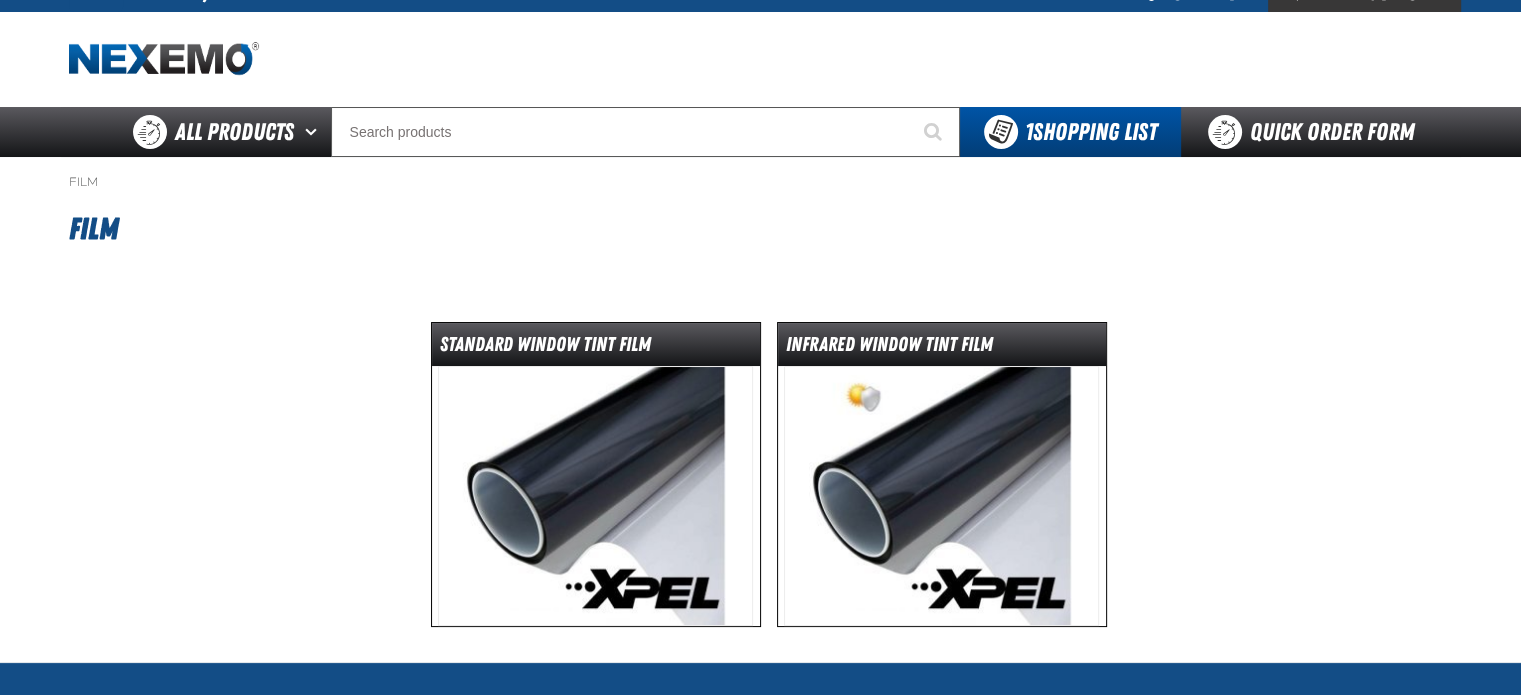 click at bounding box center (595, 496) 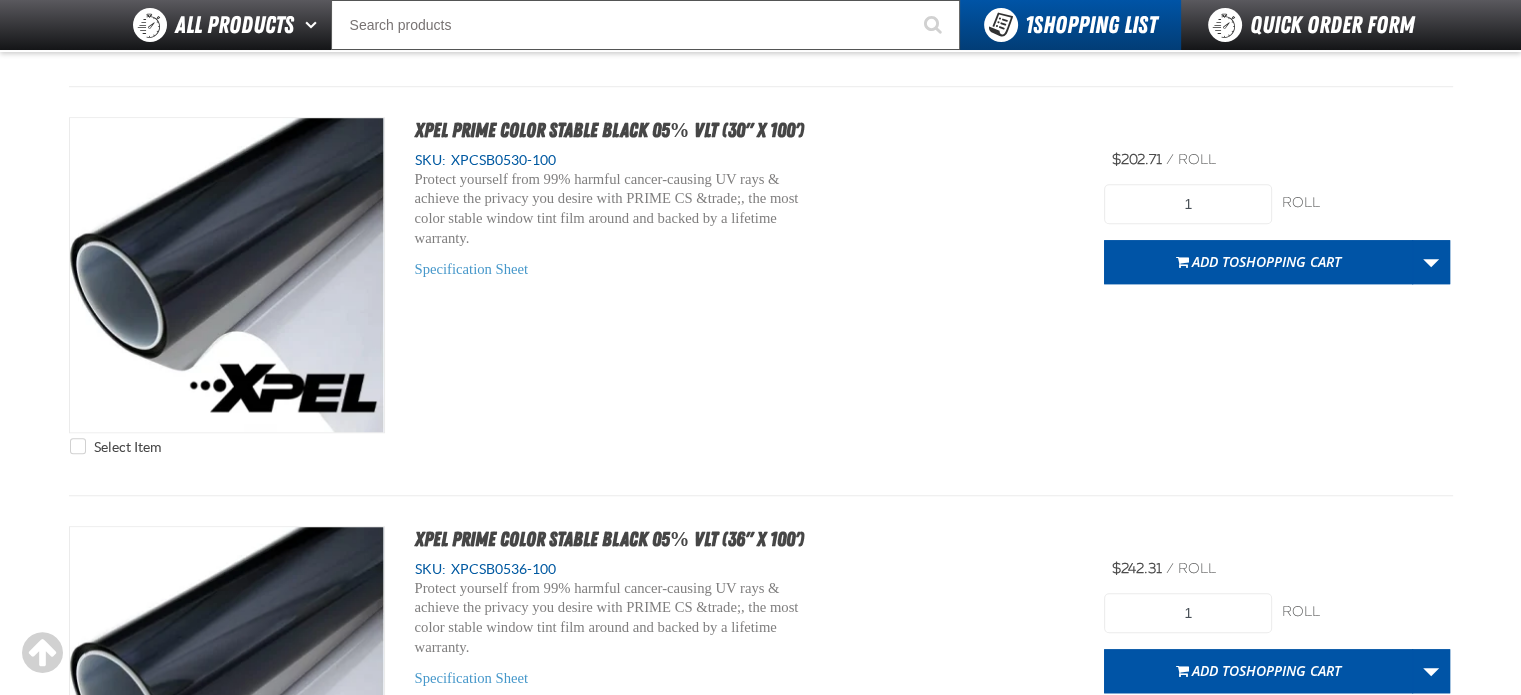 scroll, scrollTop: 1500, scrollLeft: 0, axis: vertical 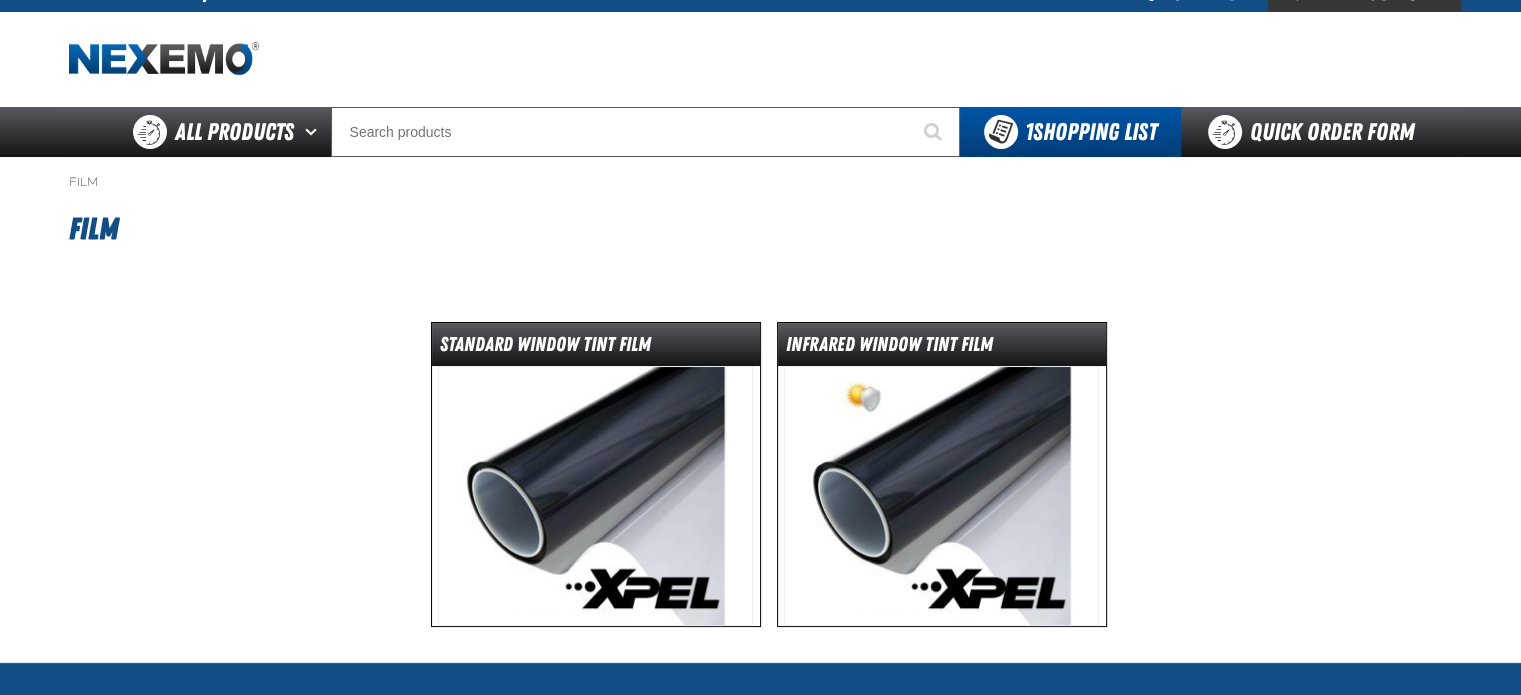 click at bounding box center [941, 496] 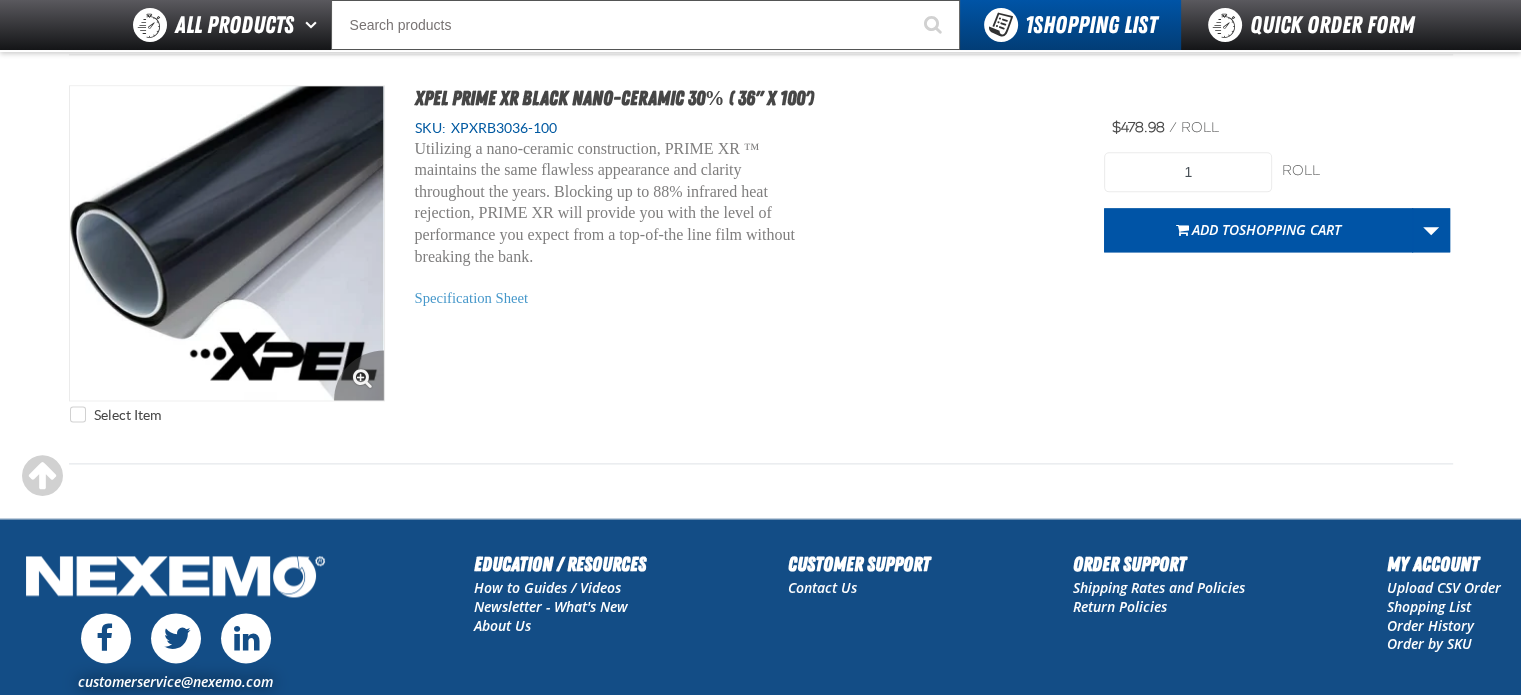 scroll, scrollTop: 10036, scrollLeft: 0, axis: vertical 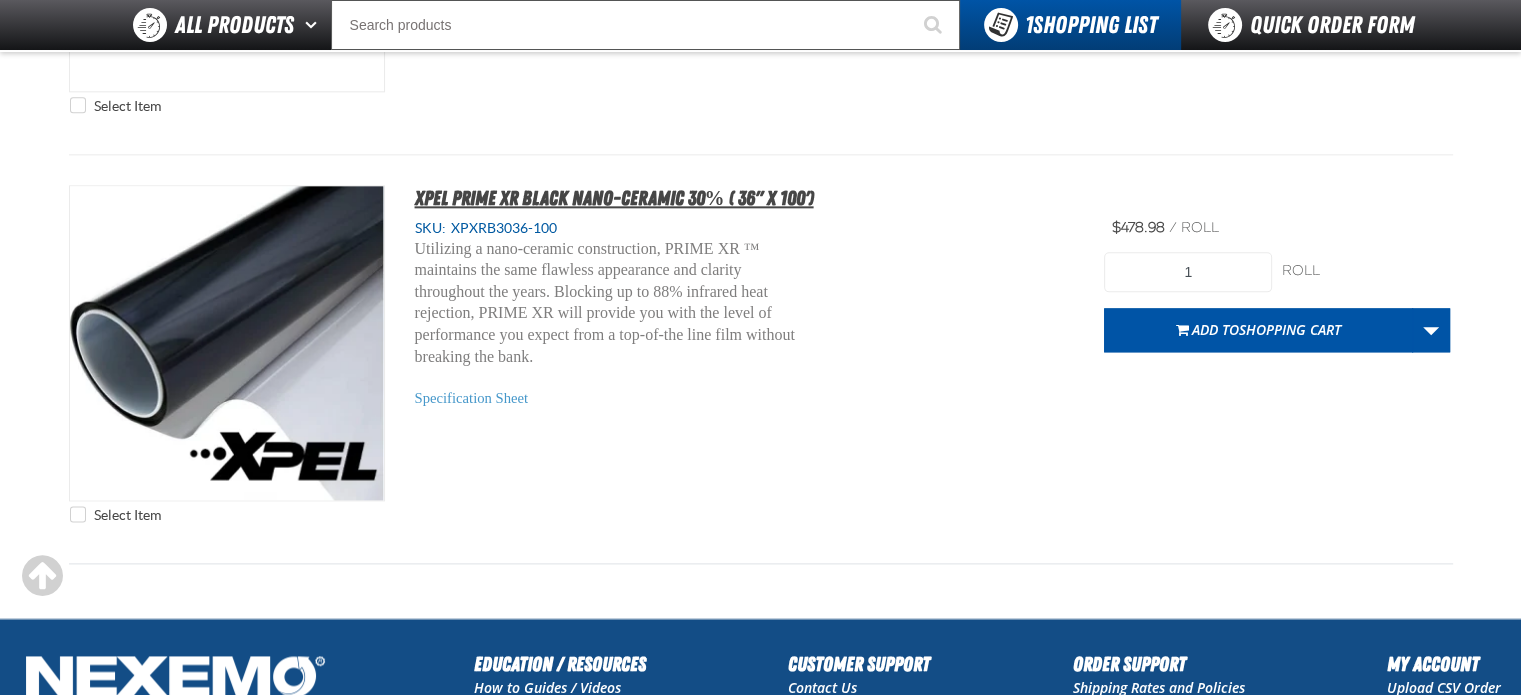 click on "XPEL PRIME XR Black Nano-Ceramic 30% ( 36" x 100')" at bounding box center [614, 198] 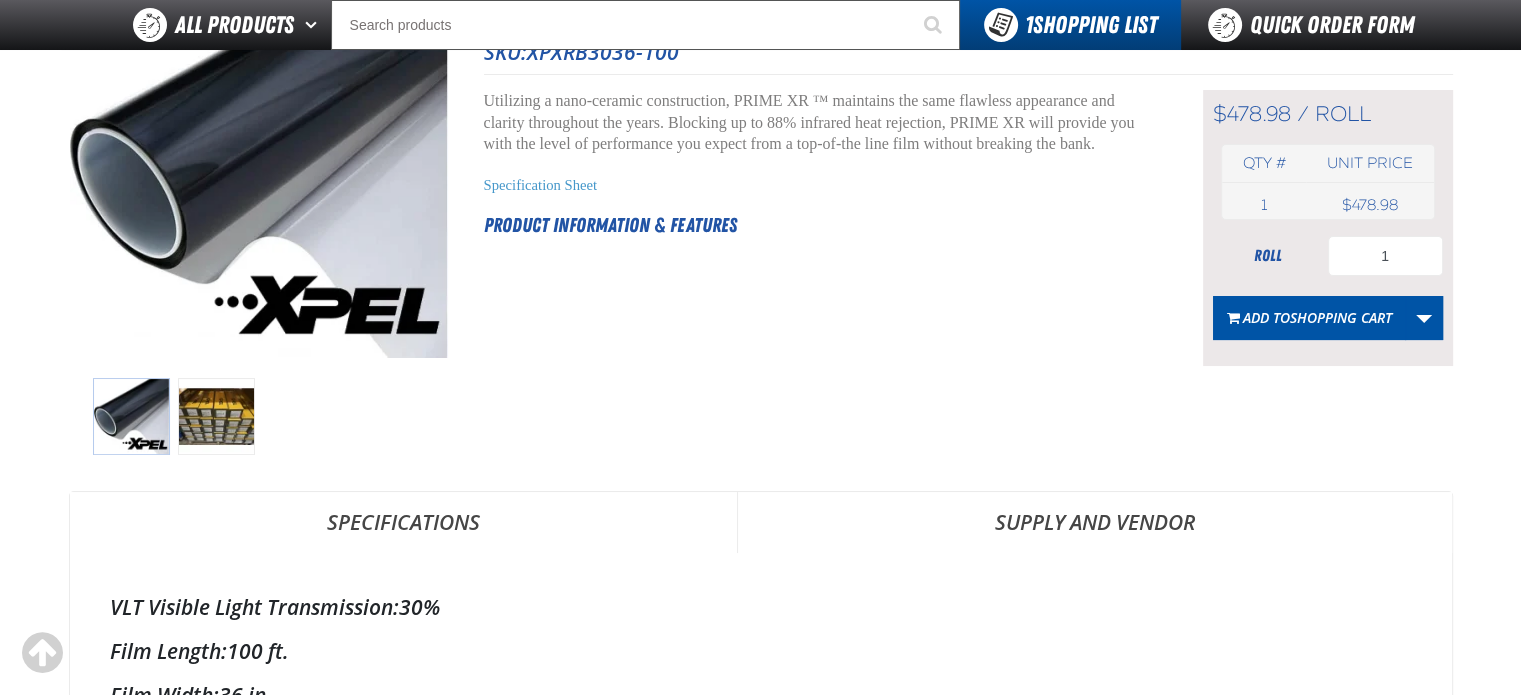 scroll, scrollTop: 200, scrollLeft: 0, axis: vertical 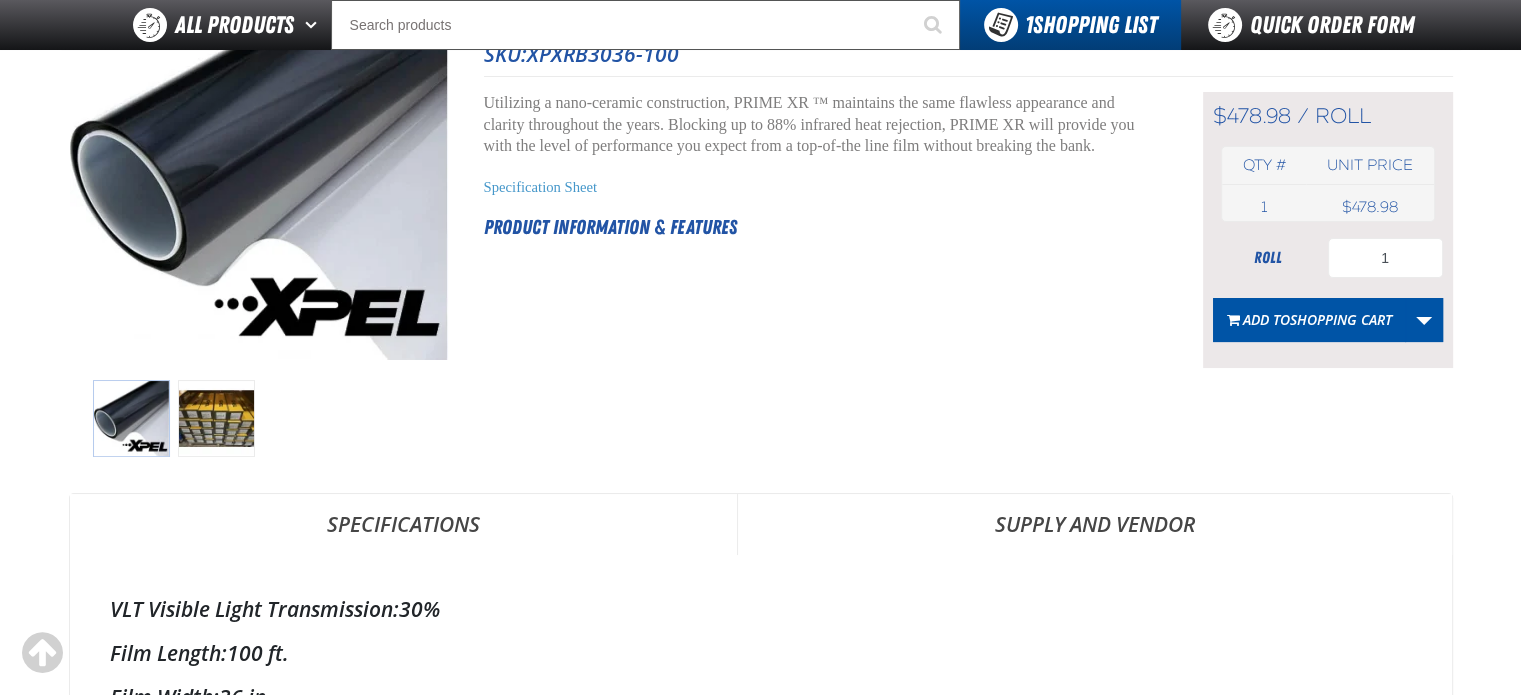 click at bounding box center (216, 418) 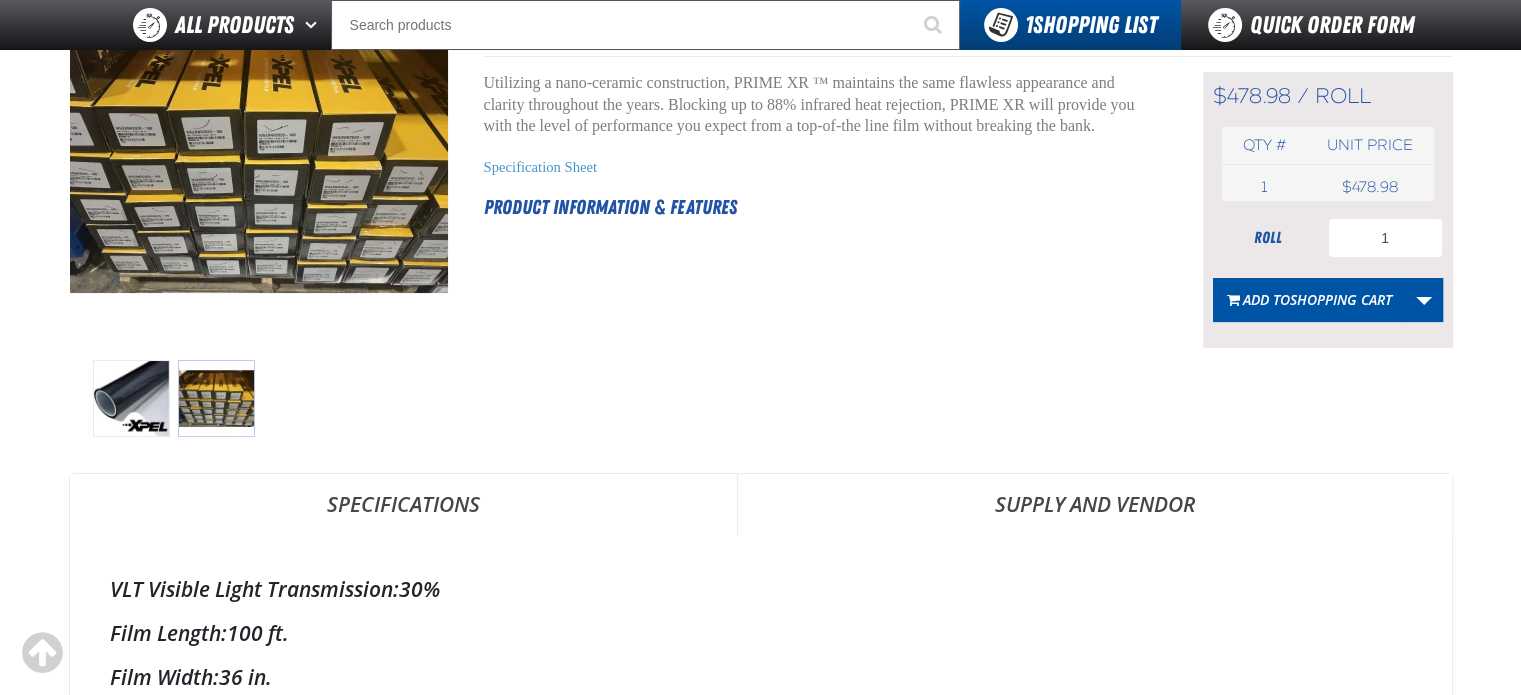 scroll, scrollTop: 300, scrollLeft: 0, axis: vertical 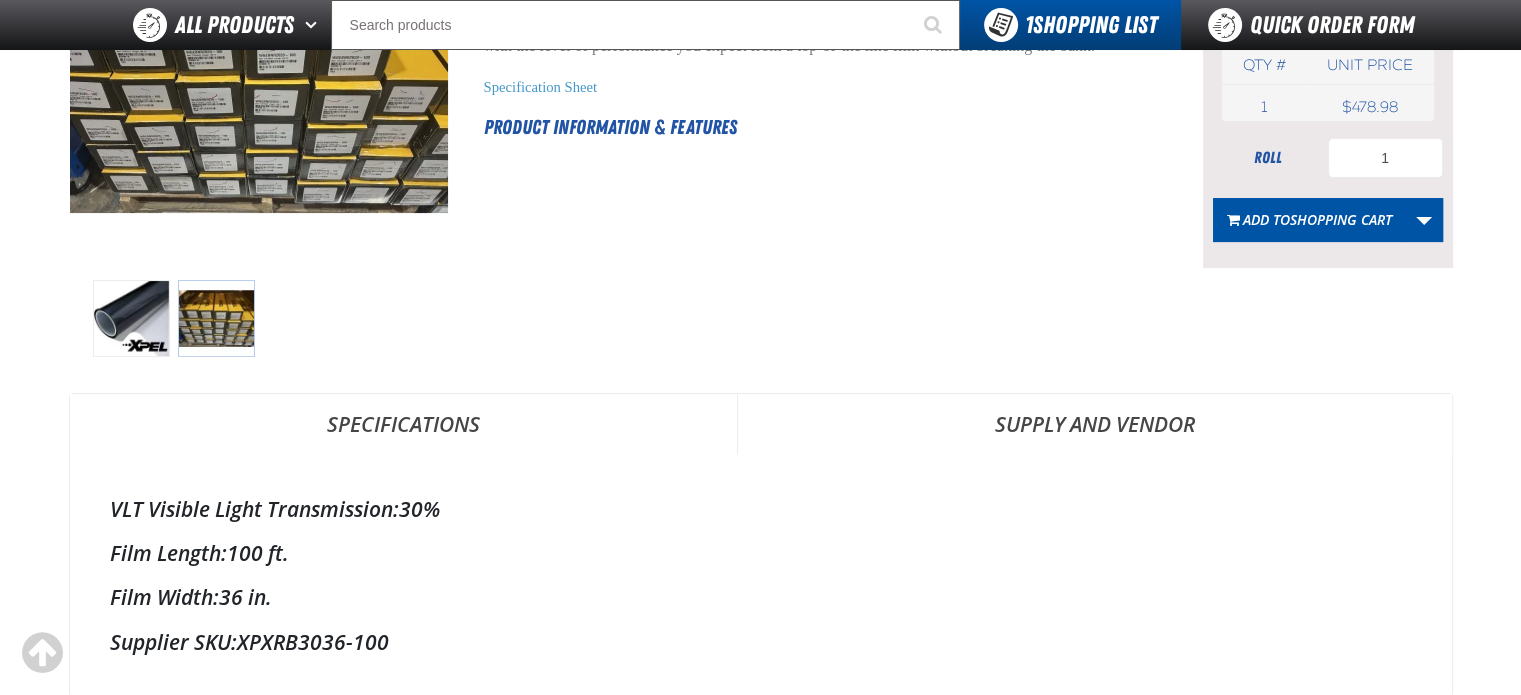 click at bounding box center (131, 318) 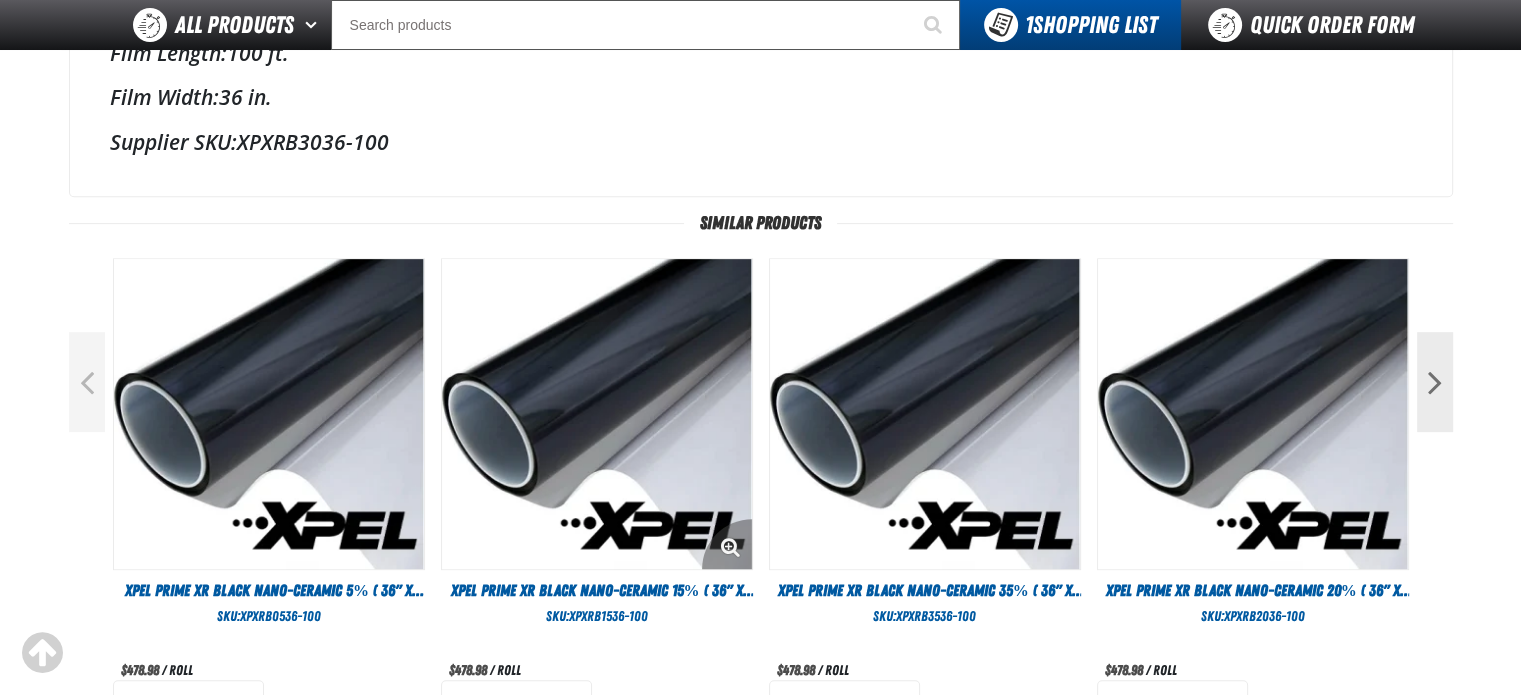 scroll, scrollTop: 1100, scrollLeft: 0, axis: vertical 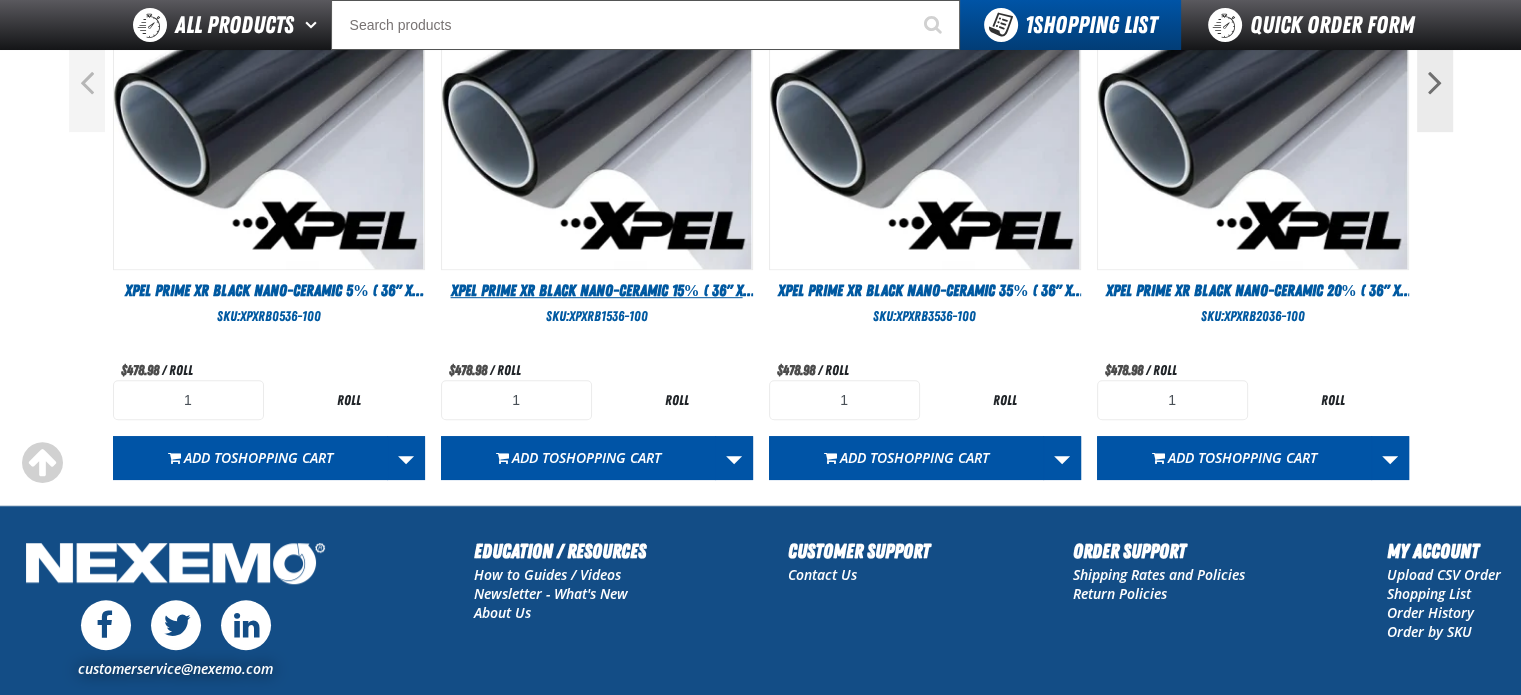 click on "XPEL PRIME XR Black Nano-Ceramic 15% ( 36" x 100')" at bounding box center [603, 301] 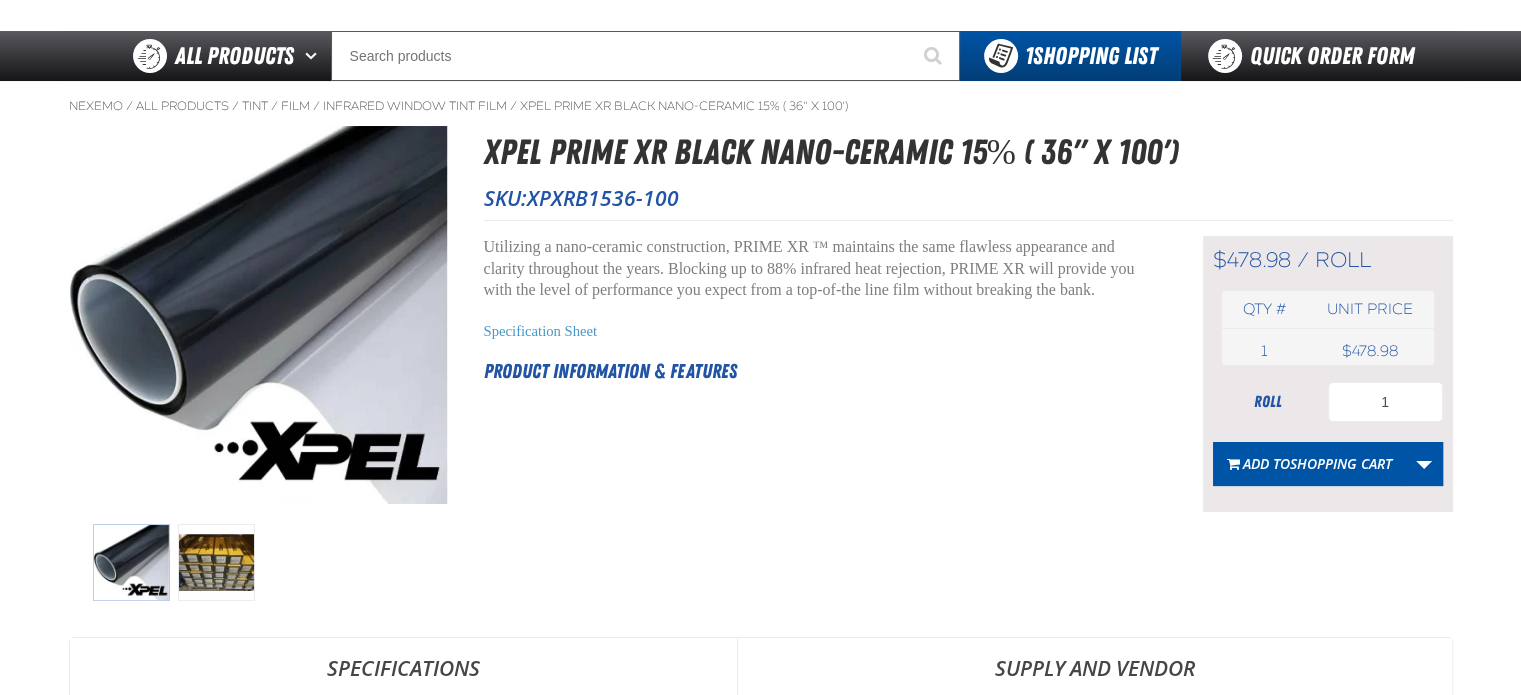 scroll, scrollTop: 0, scrollLeft: 0, axis: both 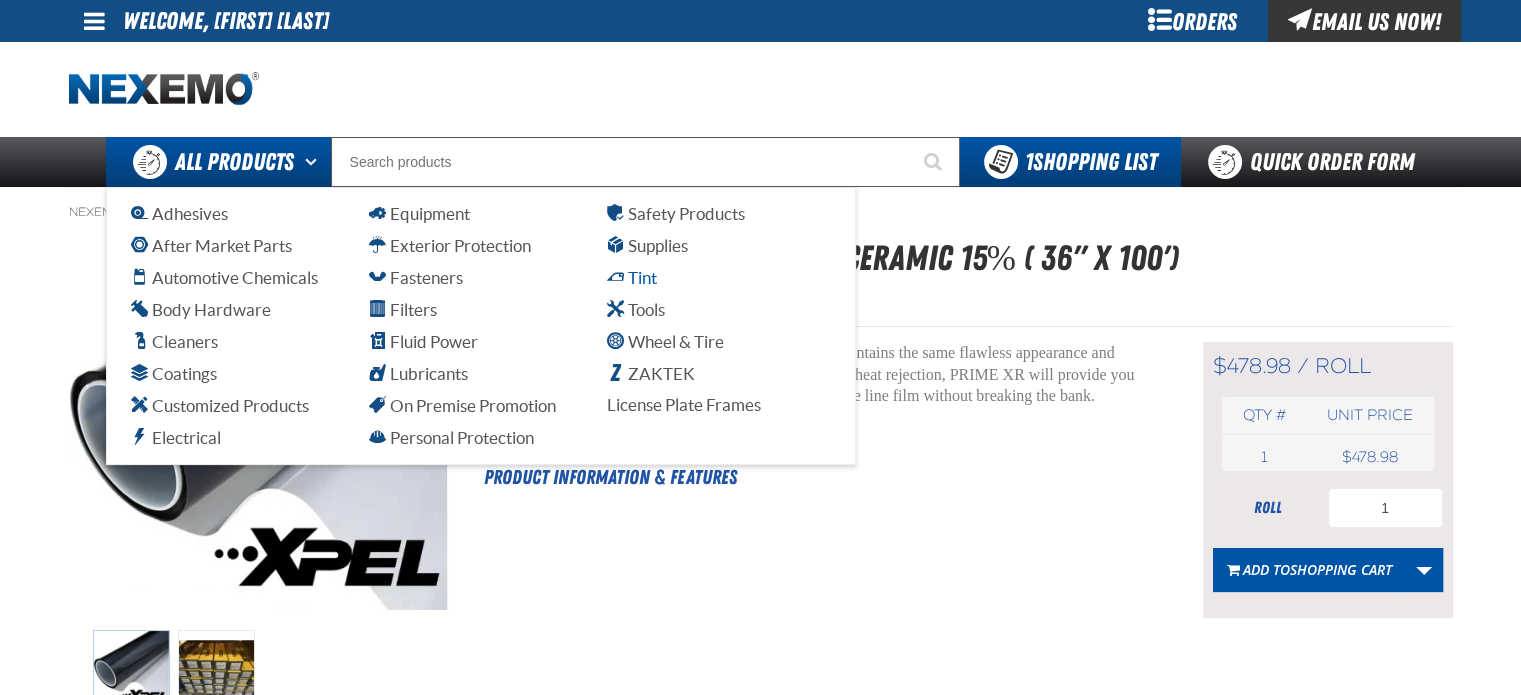 click on "Tint" at bounding box center (632, 277) 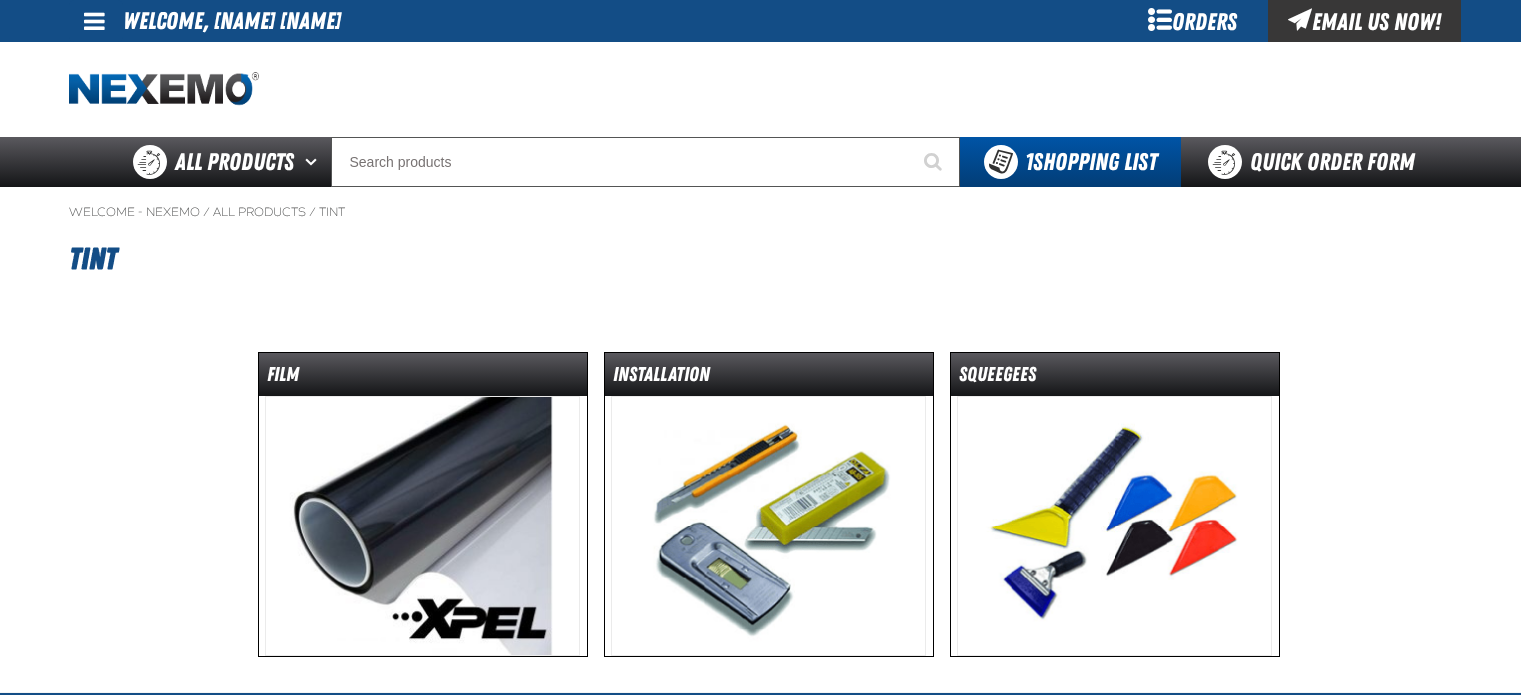 scroll, scrollTop: 0, scrollLeft: 0, axis: both 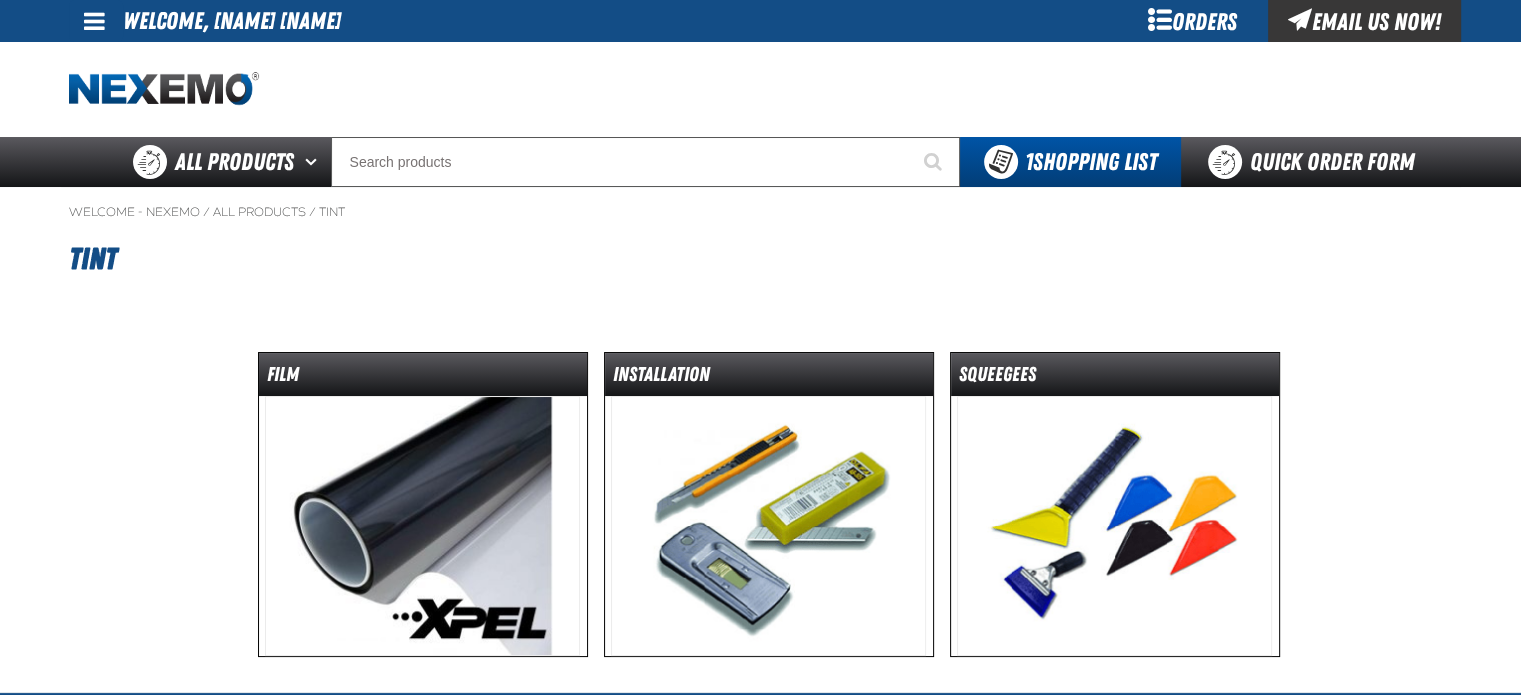 click at bounding box center (422, 526) 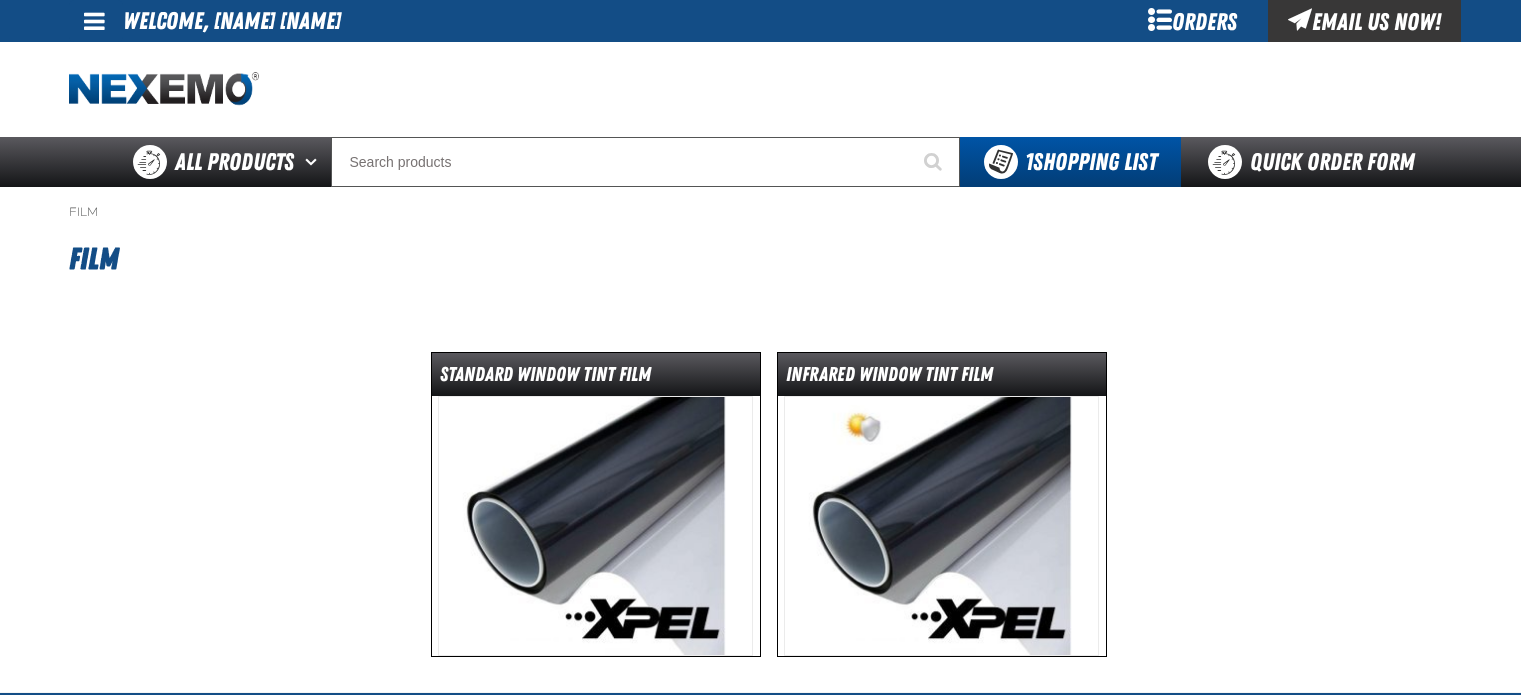 scroll, scrollTop: 0, scrollLeft: 0, axis: both 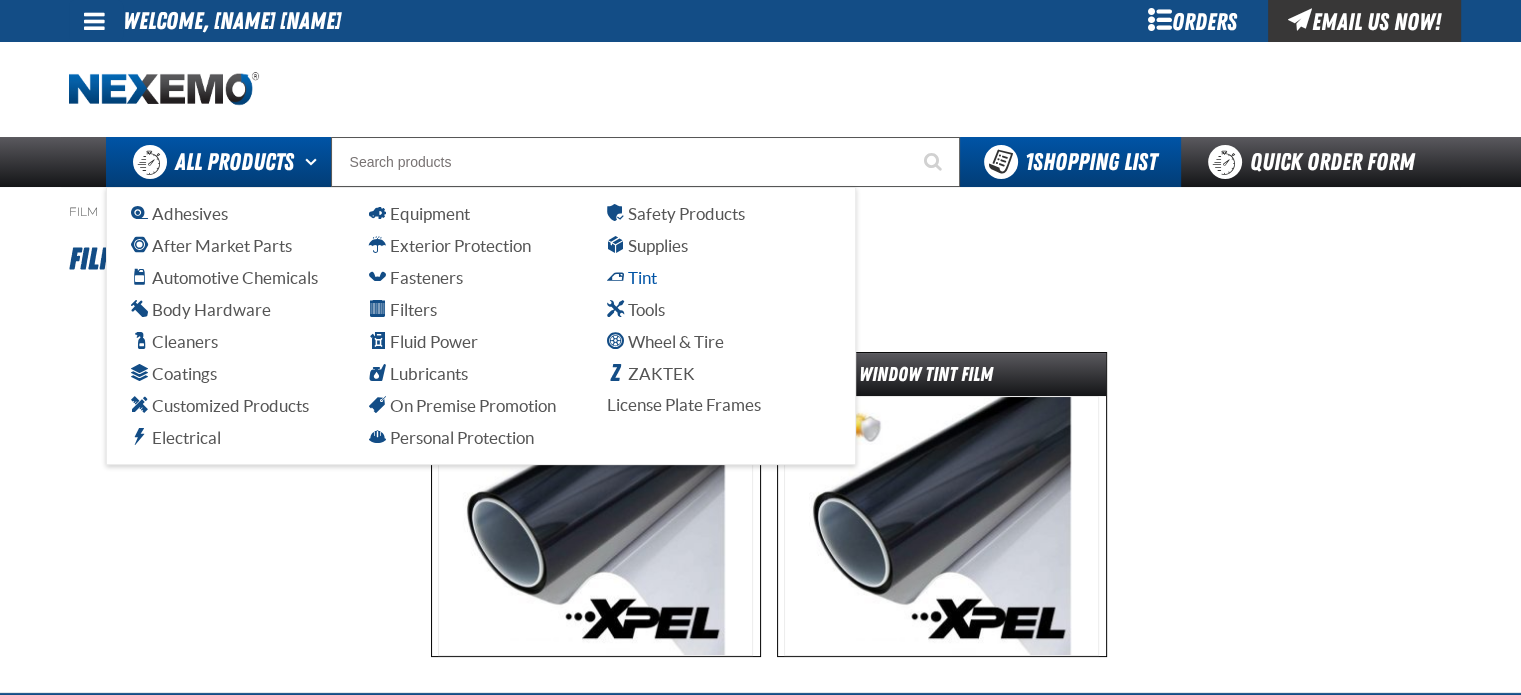 click on "Tint" at bounding box center (632, 277) 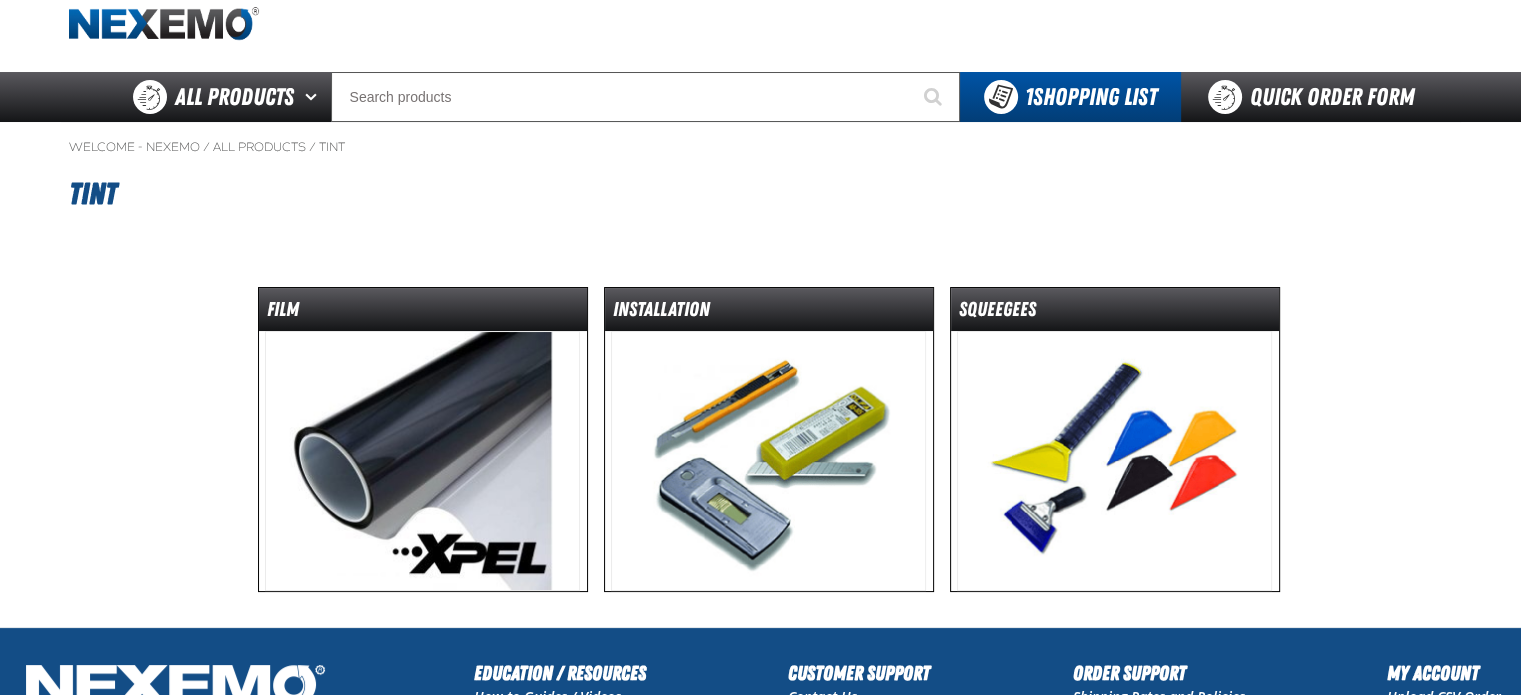 scroll, scrollTop: 100, scrollLeft: 0, axis: vertical 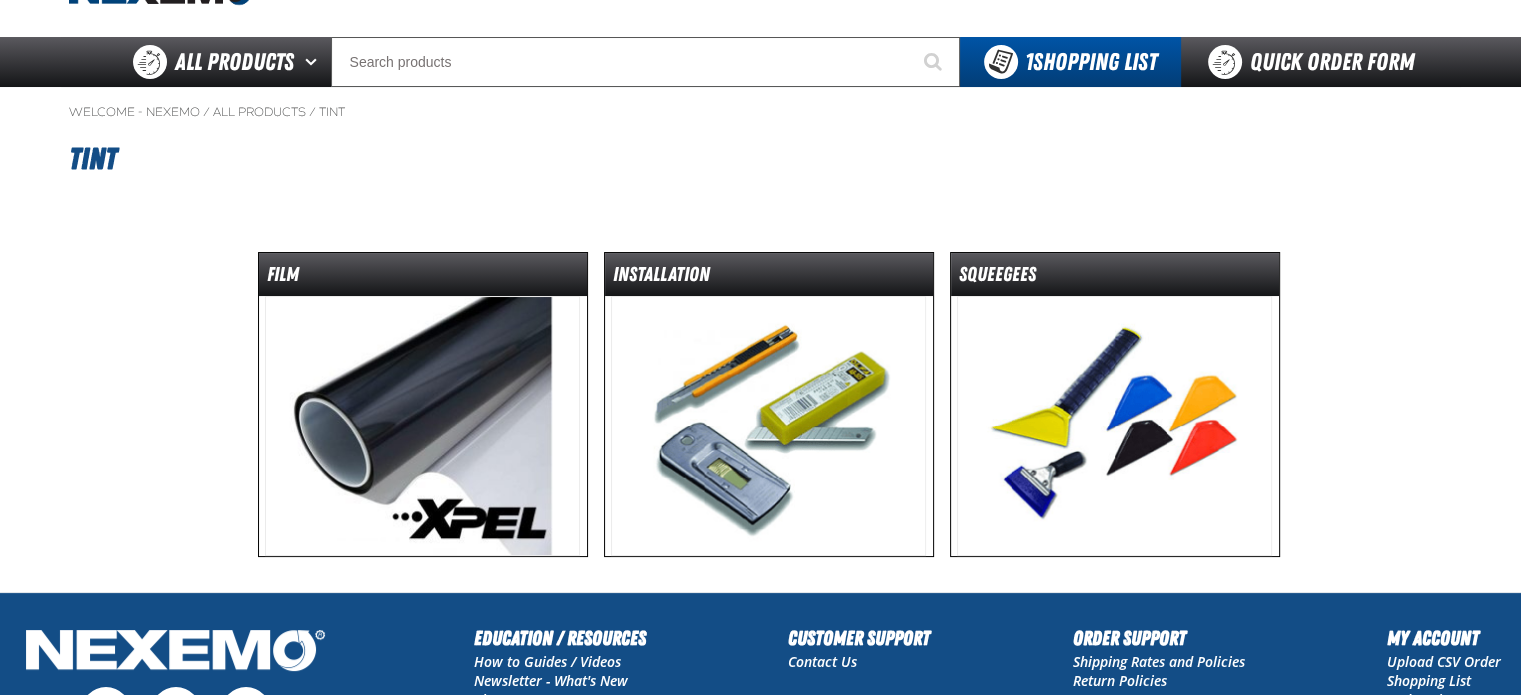 click at bounding box center (768, 426) 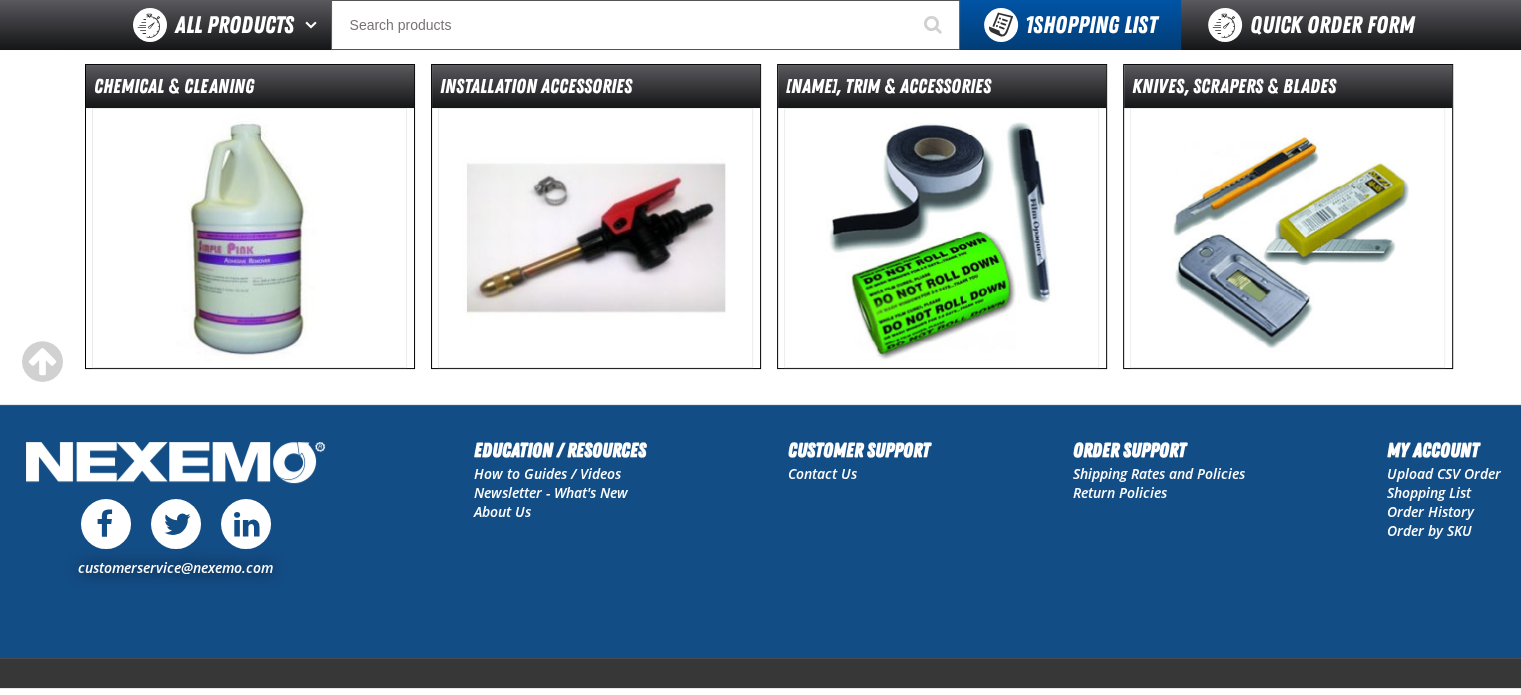 scroll, scrollTop: 30, scrollLeft: 0, axis: vertical 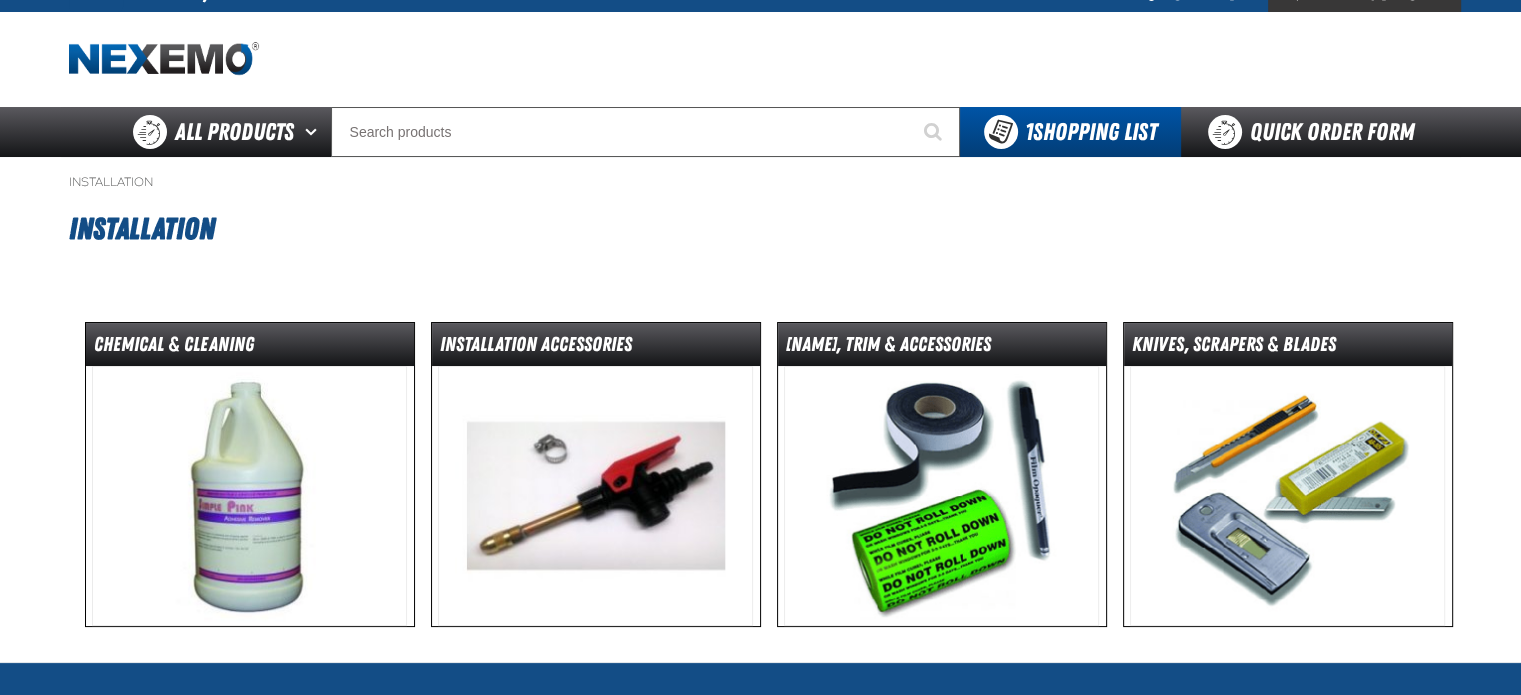 click at bounding box center (1287, 496) 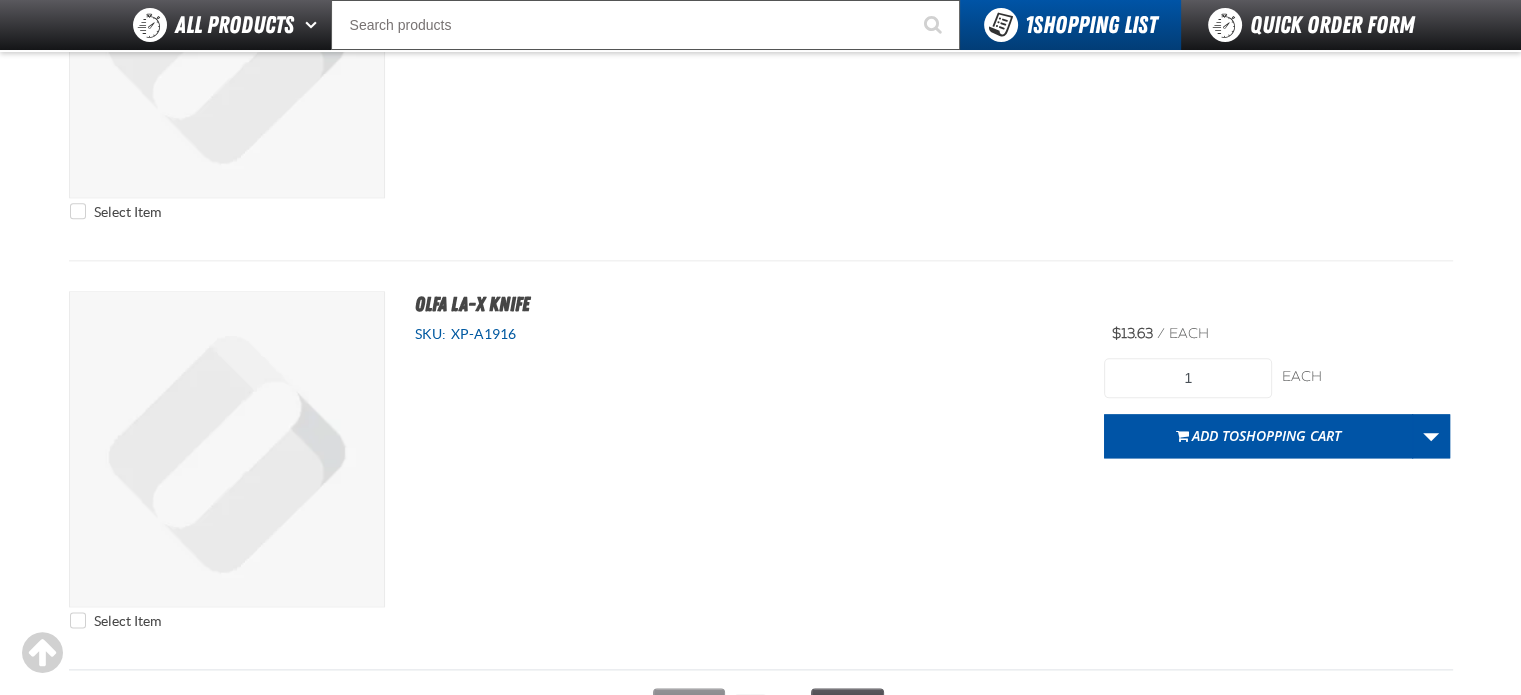 scroll, scrollTop: 10100, scrollLeft: 0, axis: vertical 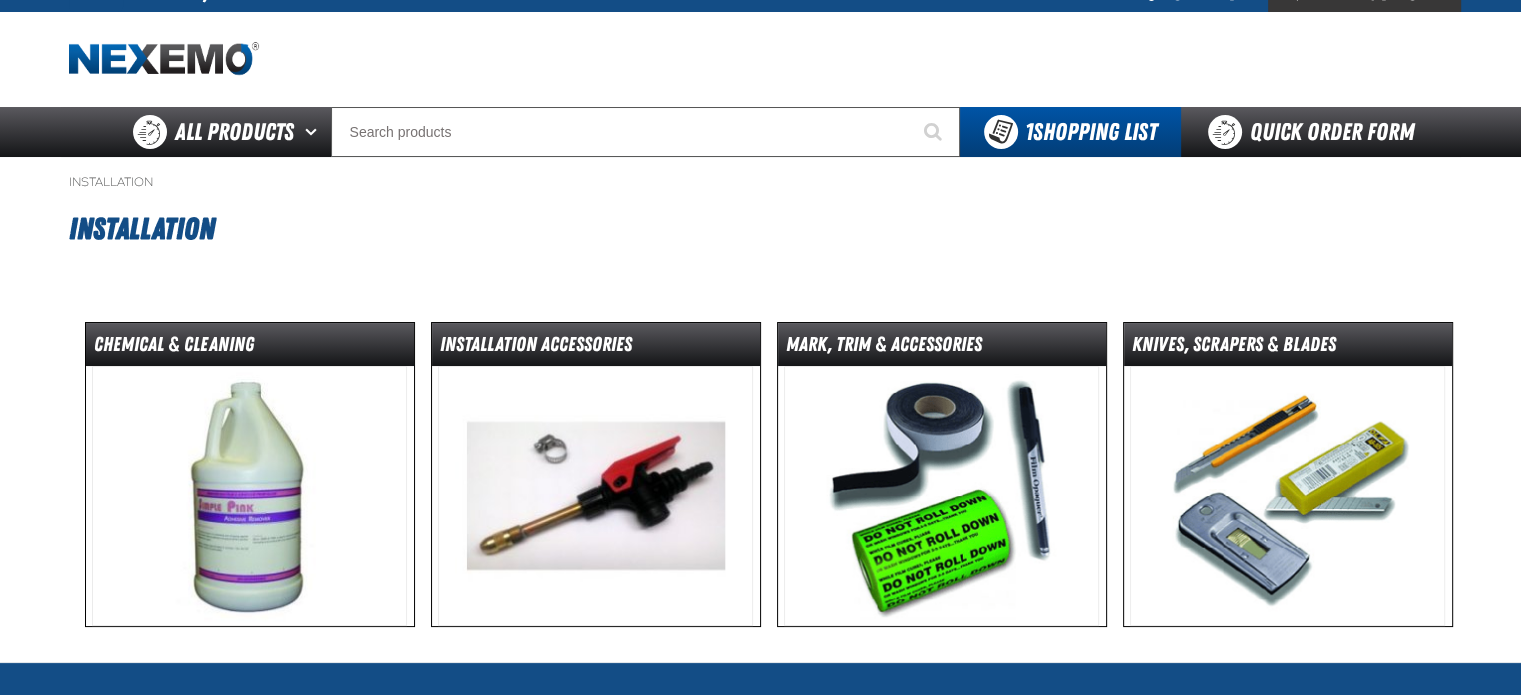 click at bounding box center (249, 496) 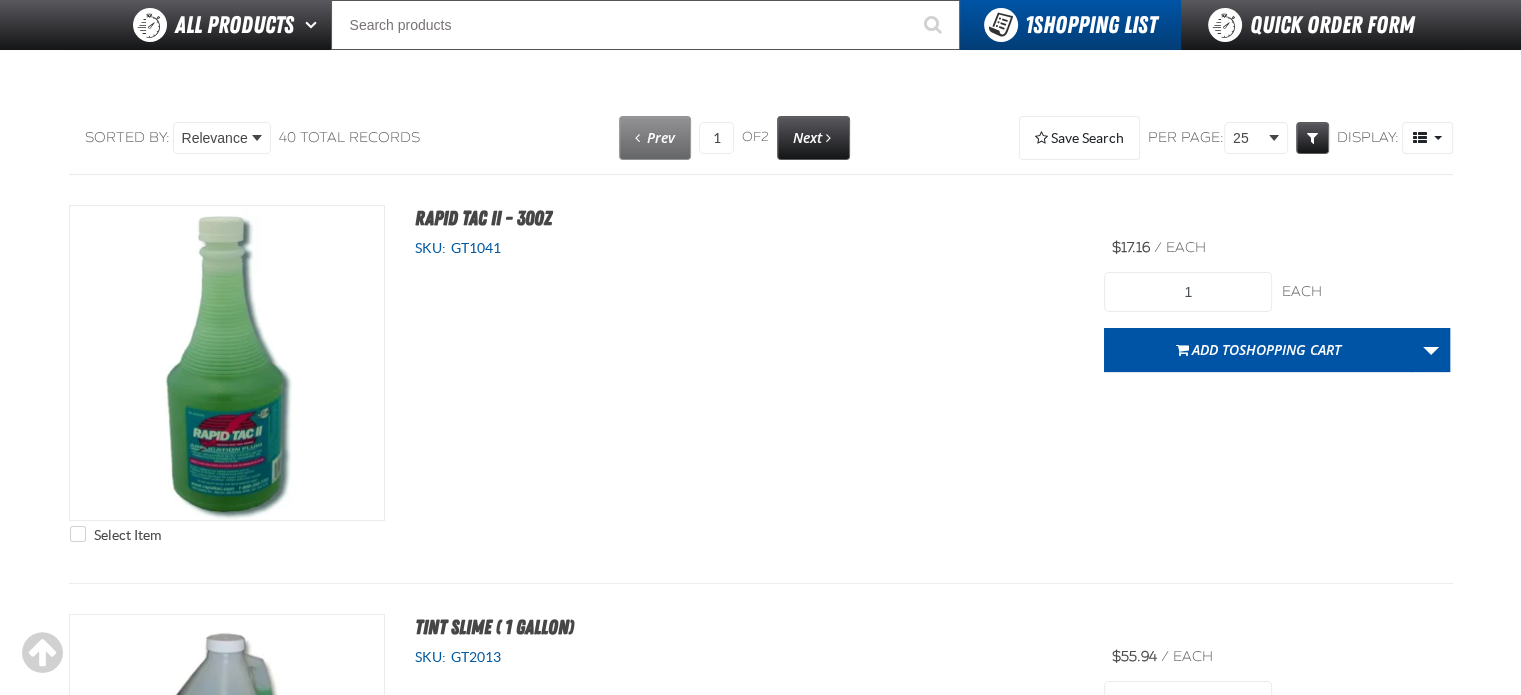 scroll, scrollTop: 200, scrollLeft: 0, axis: vertical 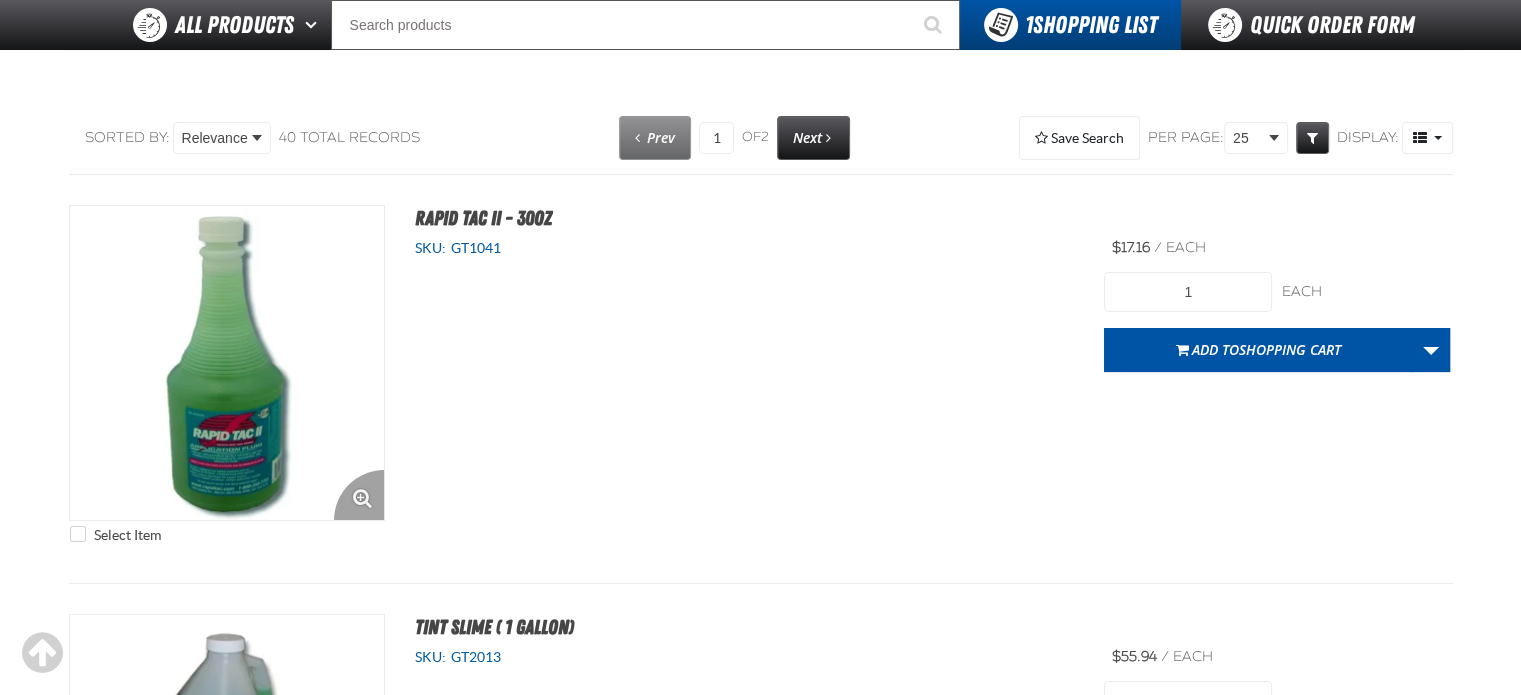 click 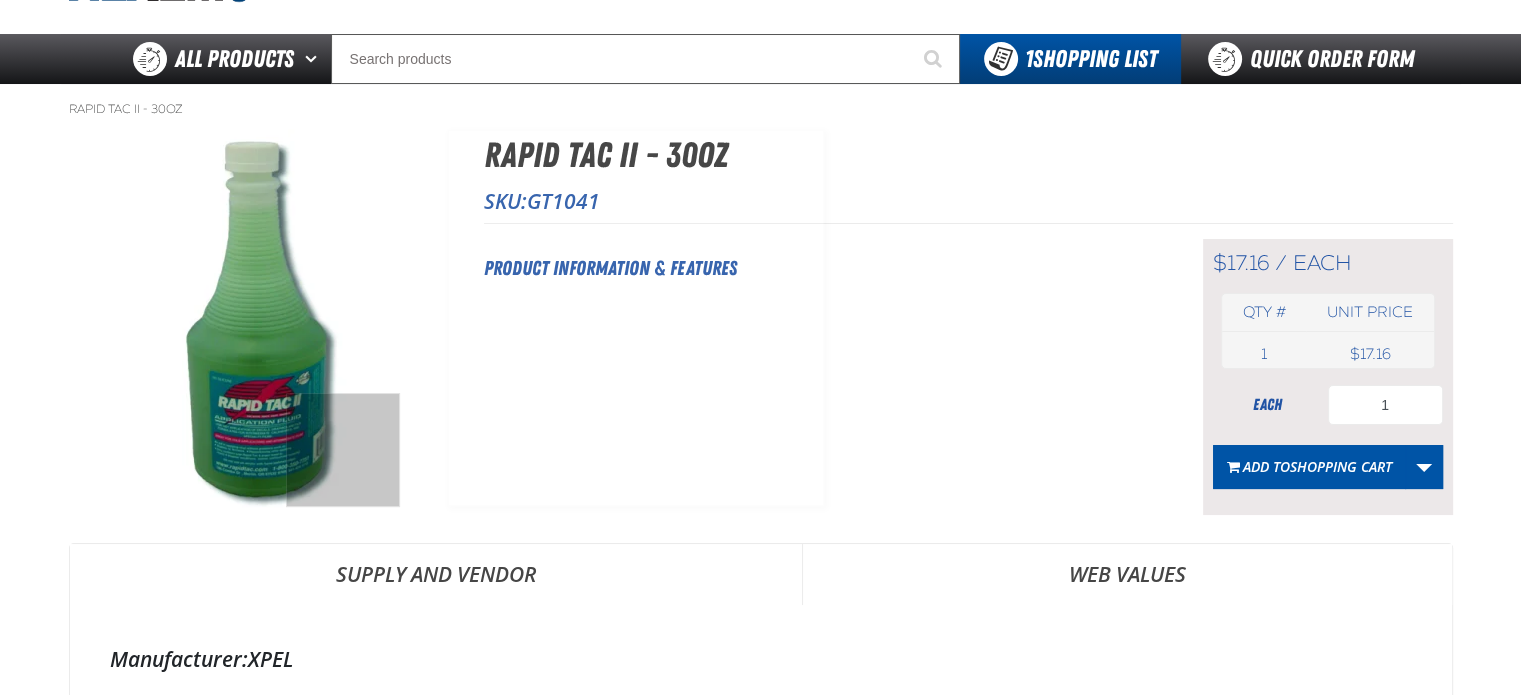 scroll, scrollTop: 100, scrollLeft: 0, axis: vertical 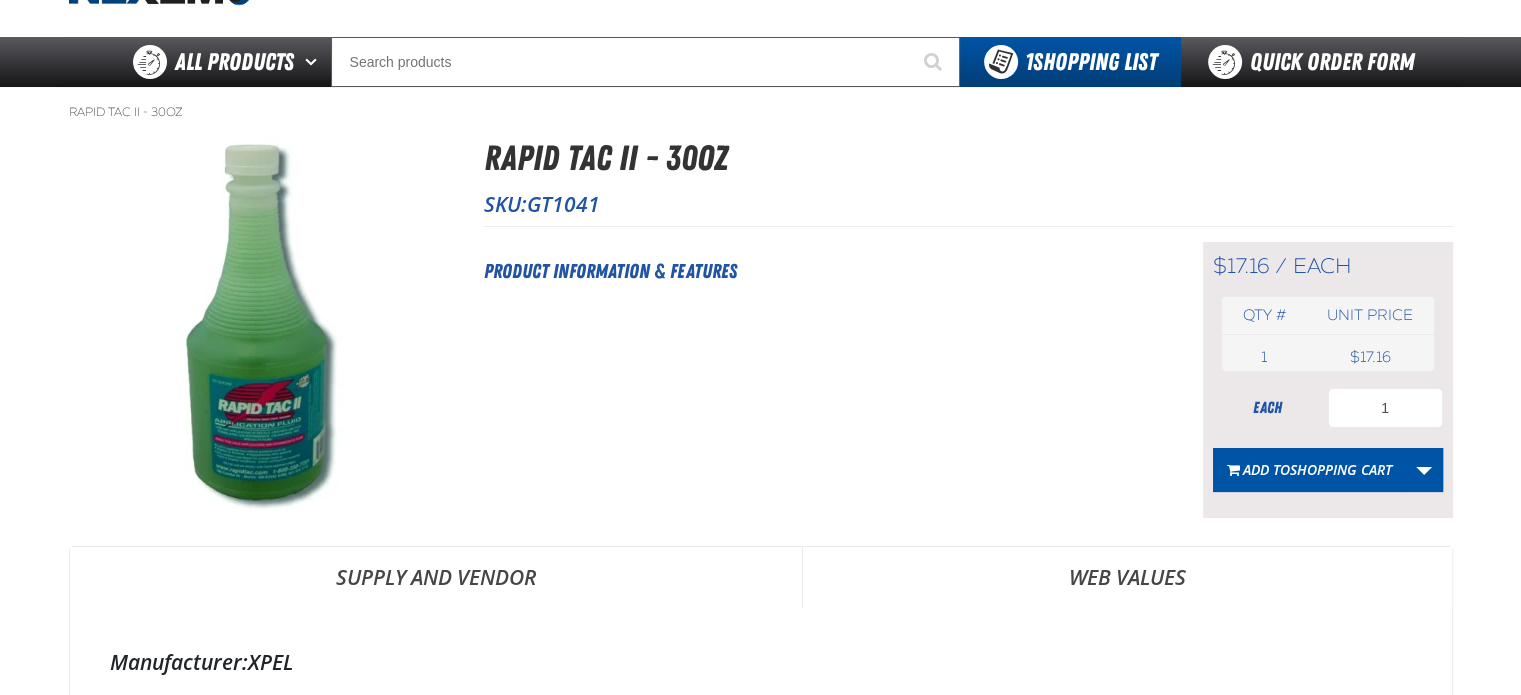click on "Product Information & Features" at bounding box center [818, 271] 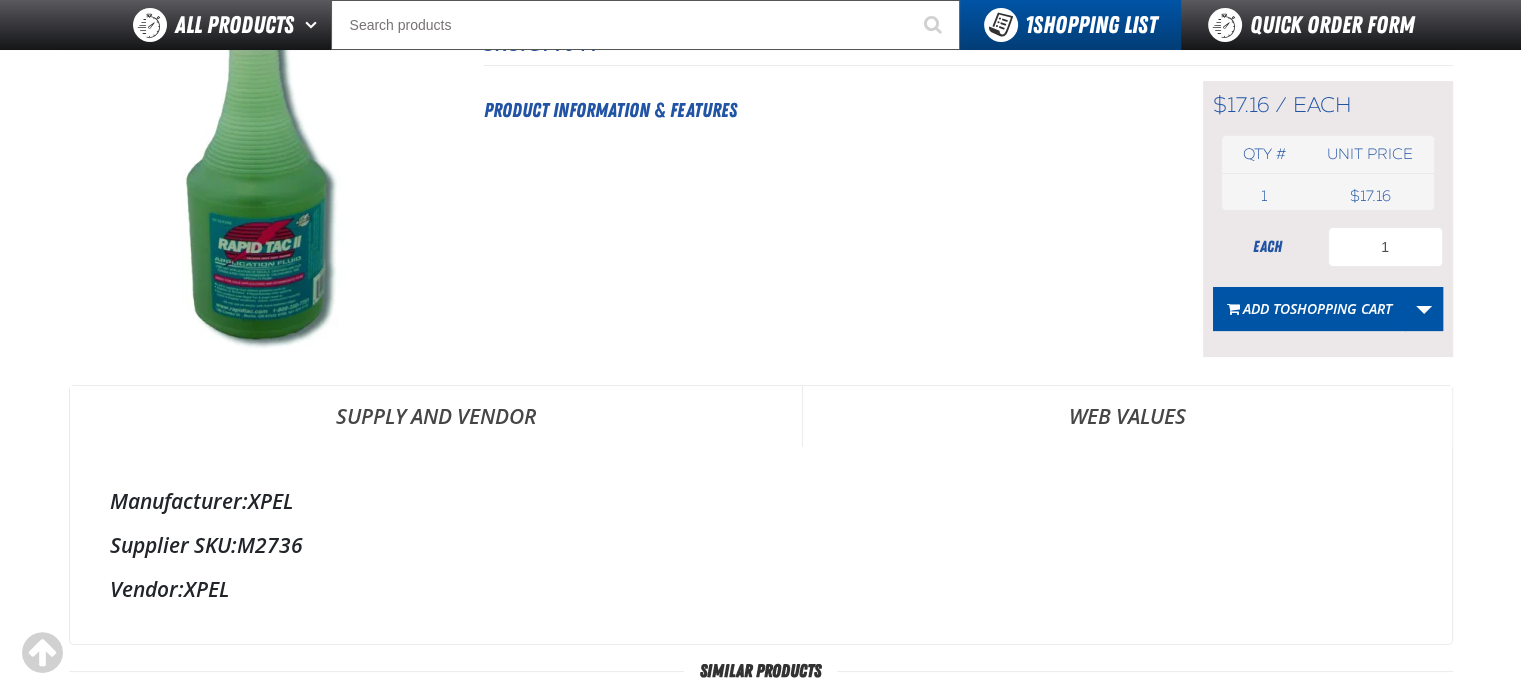 scroll, scrollTop: 0, scrollLeft: 0, axis: both 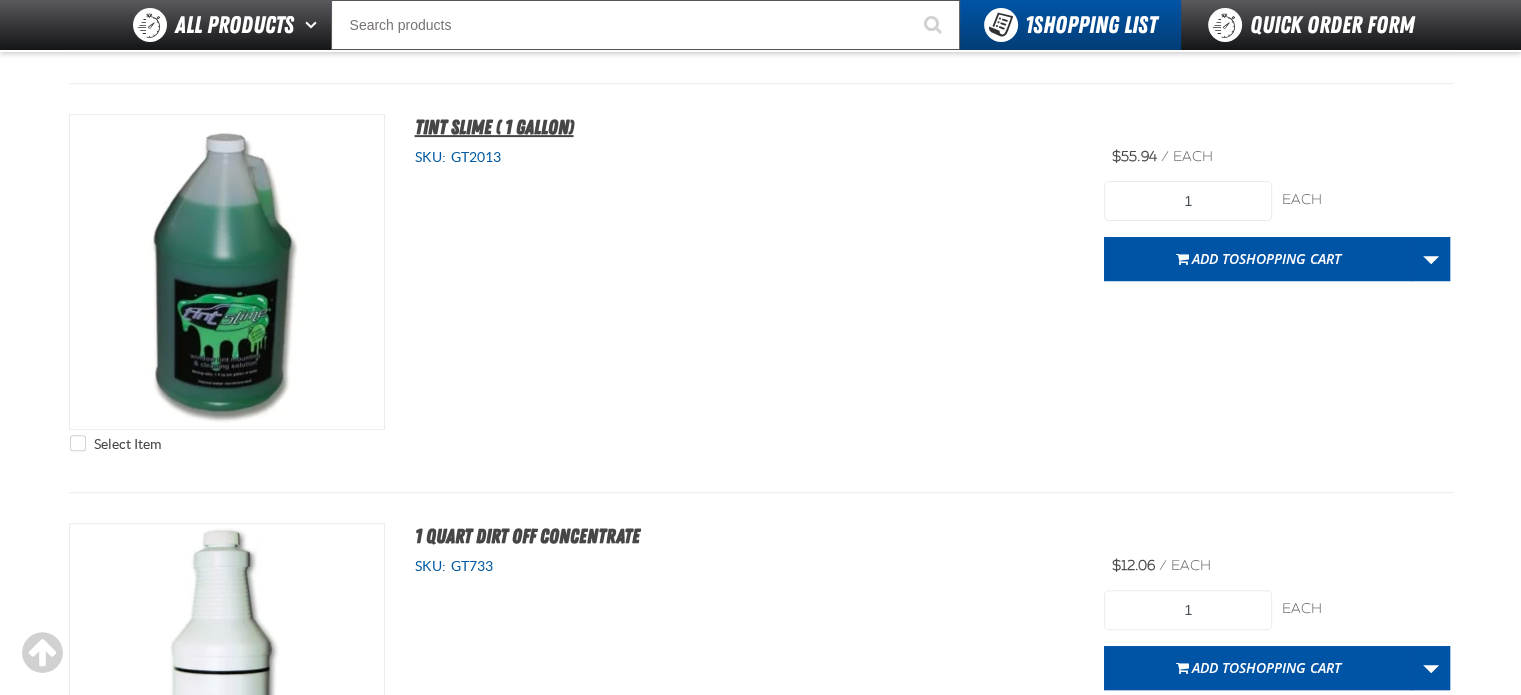 click on "Tint Slime ( 1 gallon)" at bounding box center [494, 127] 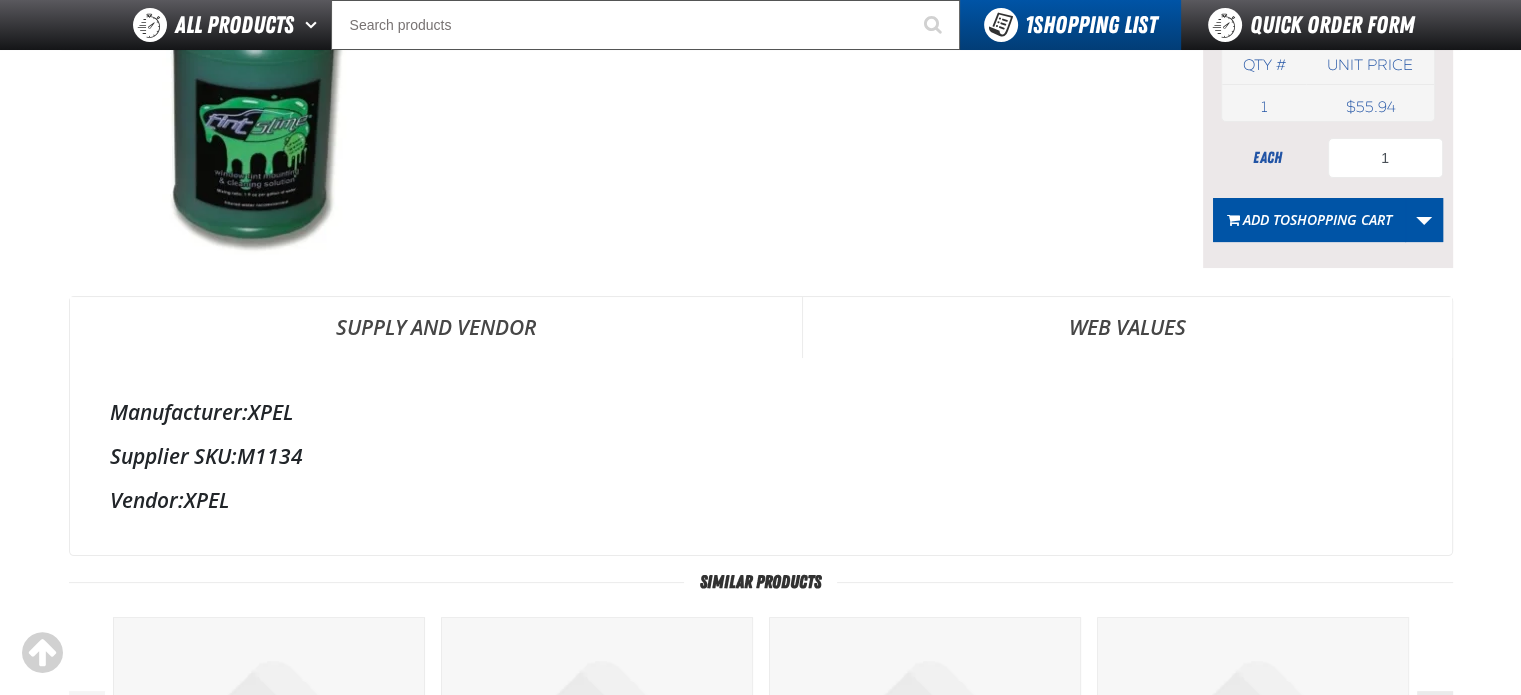 scroll, scrollTop: 100, scrollLeft: 0, axis: vertical 